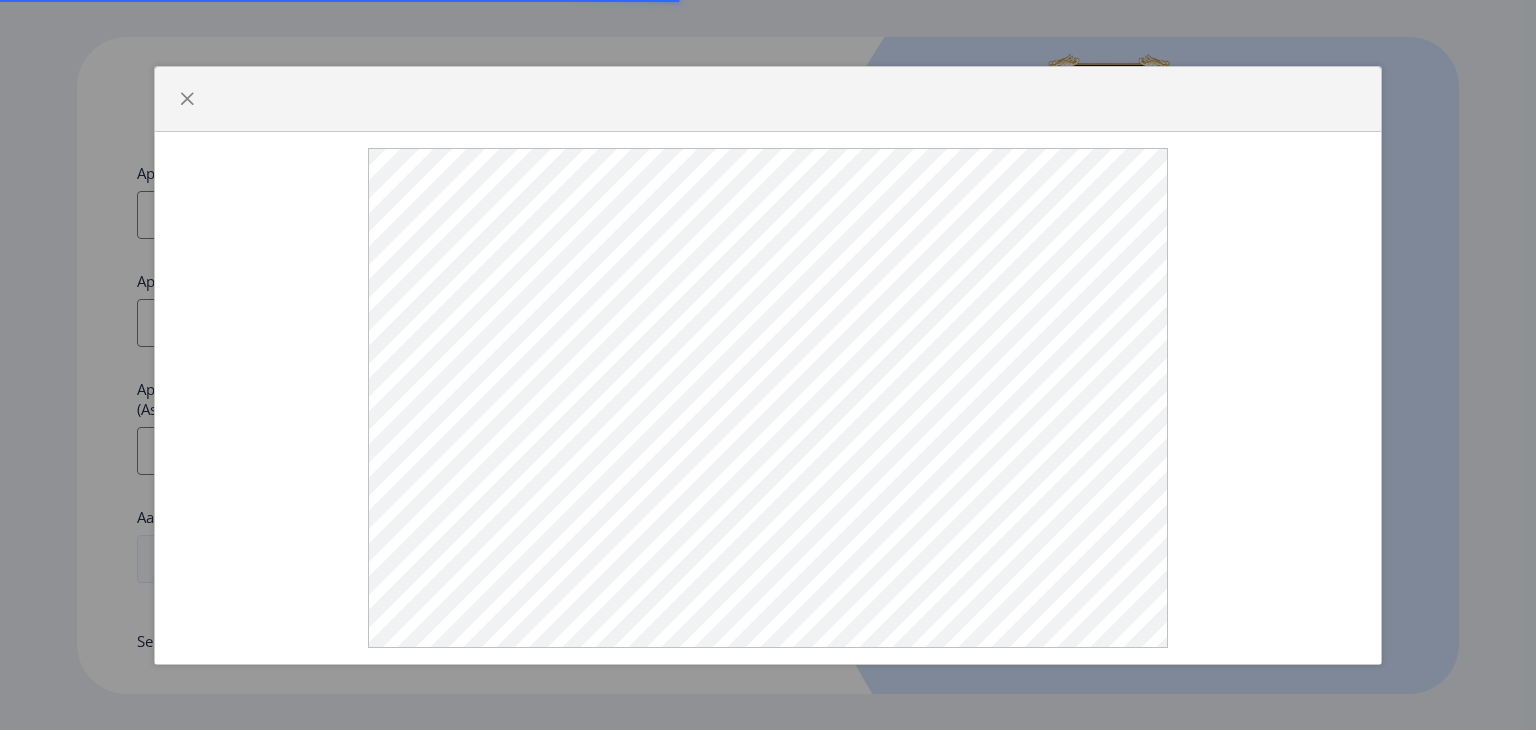 scroll, scrollTop: 0, scrollLeft: 0, axis: both 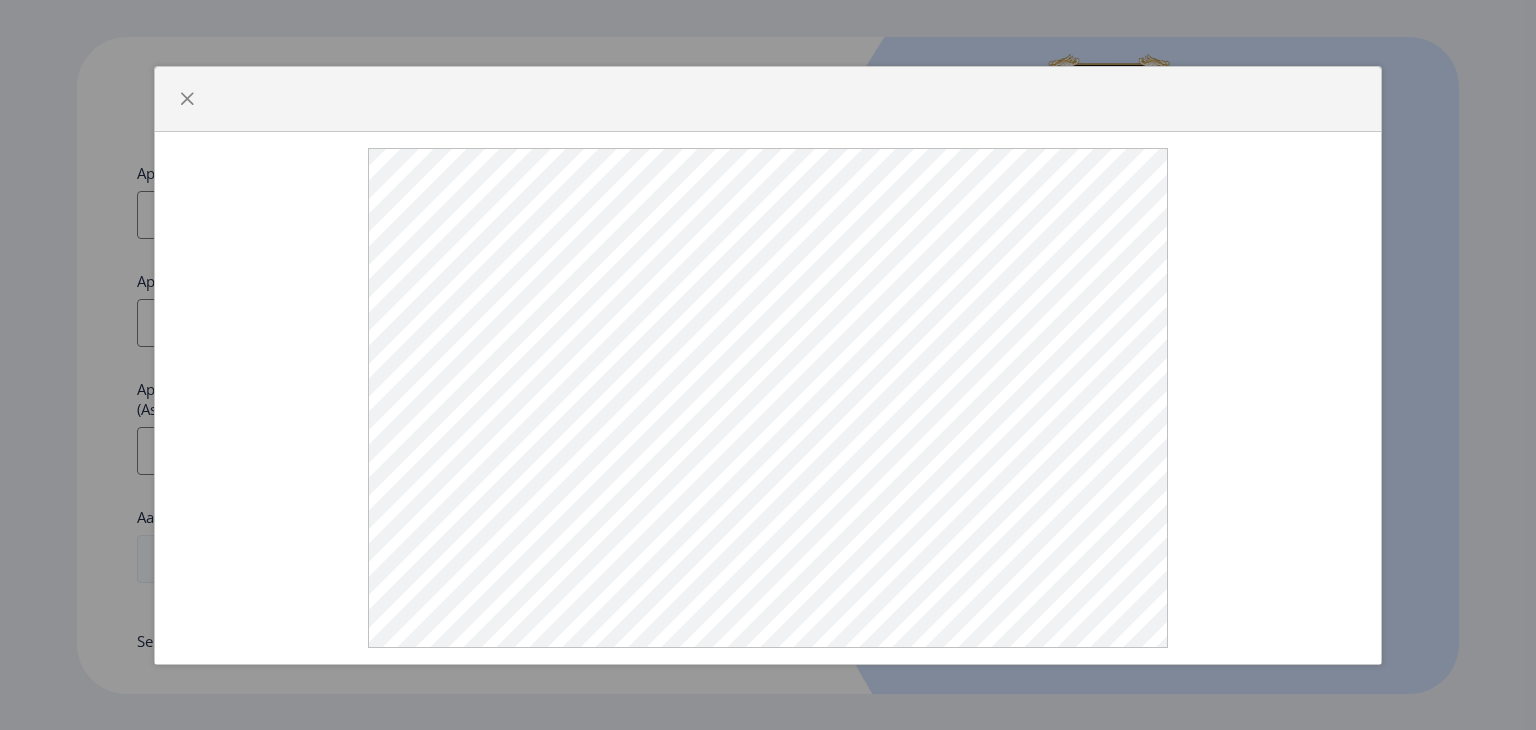 click at bounding box center [768, 365] 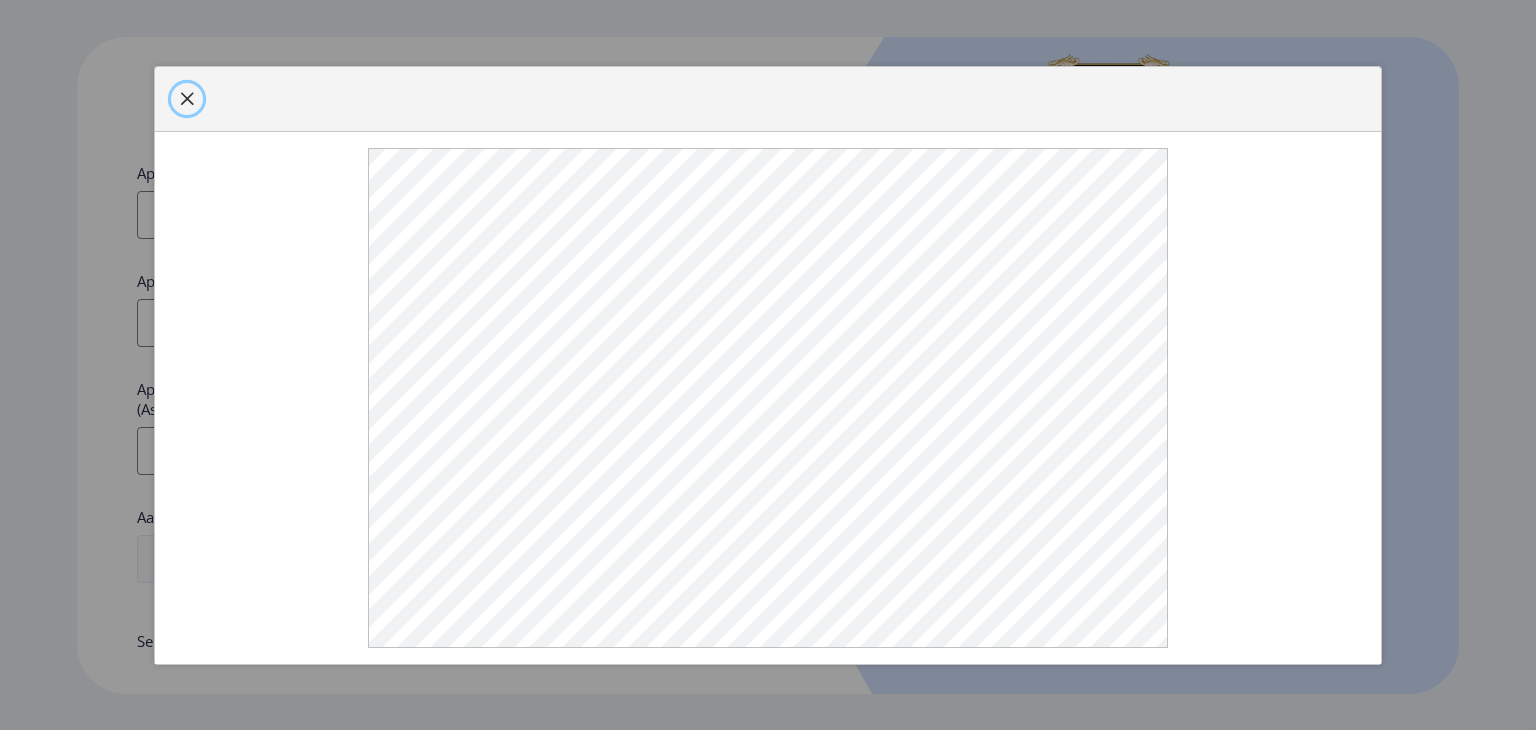 click at bounding box center [187, 99] 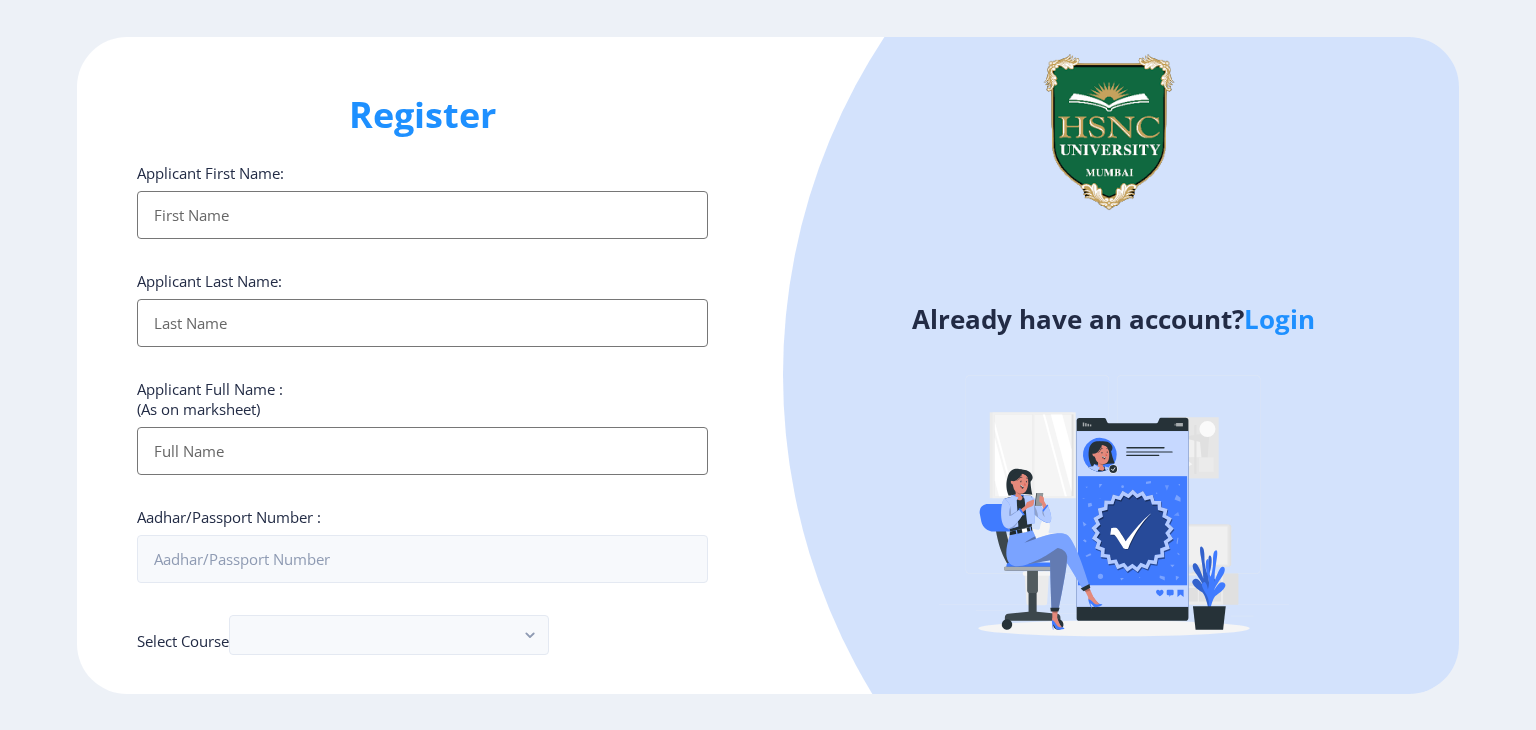 click on "Applicant First Name:" at bounding box center (422, 215) 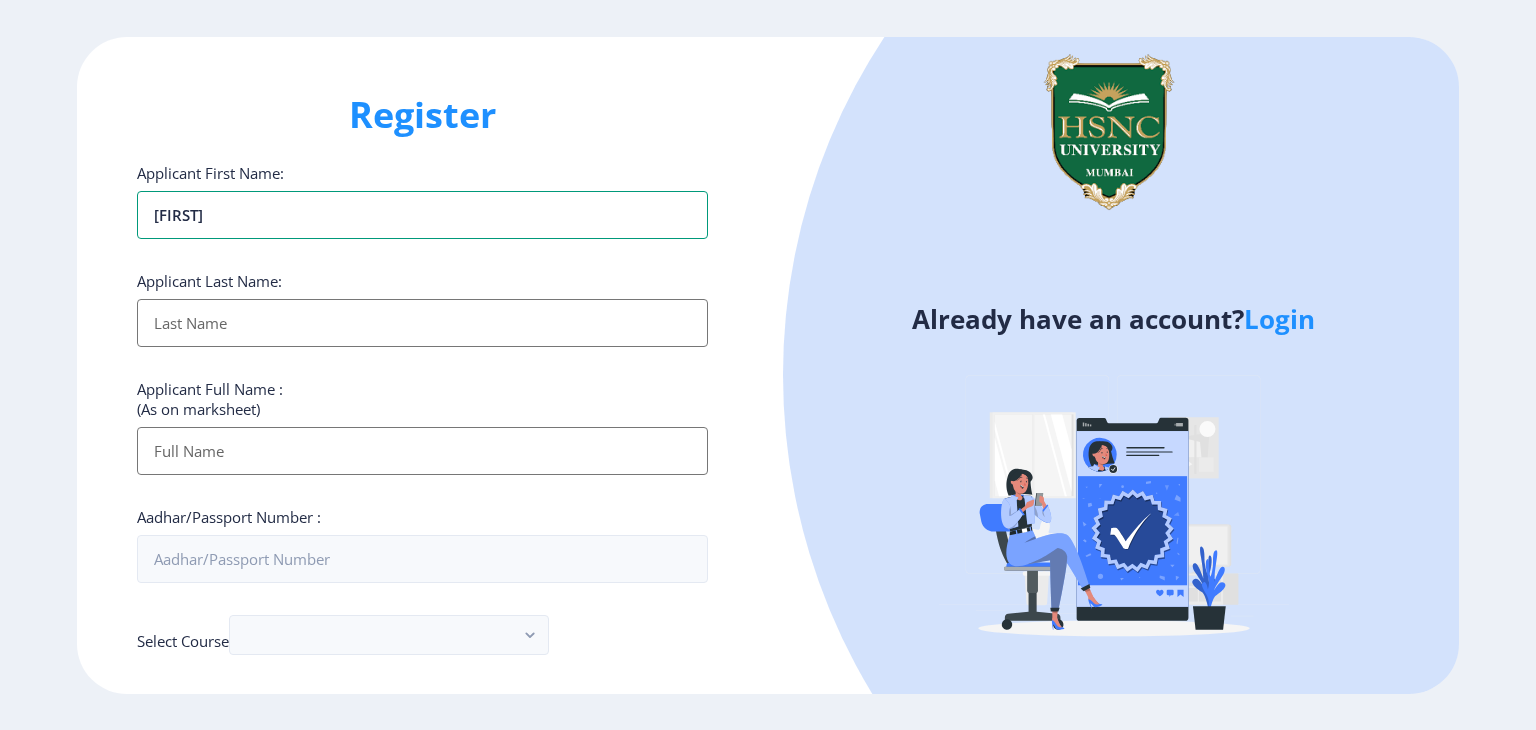 type on "[FIRST]" 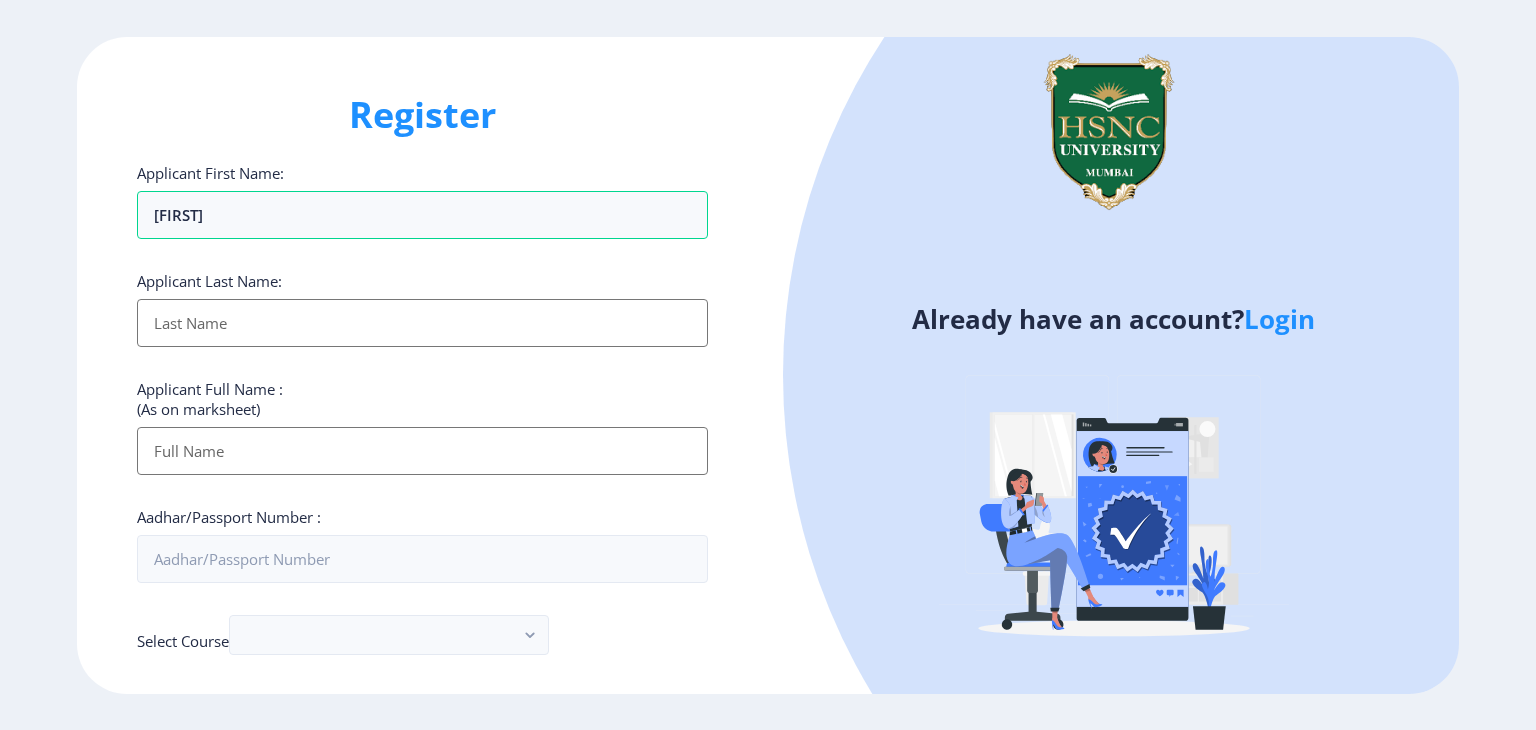 click on "Applicant First Name:" at bounding box center [422, 323] 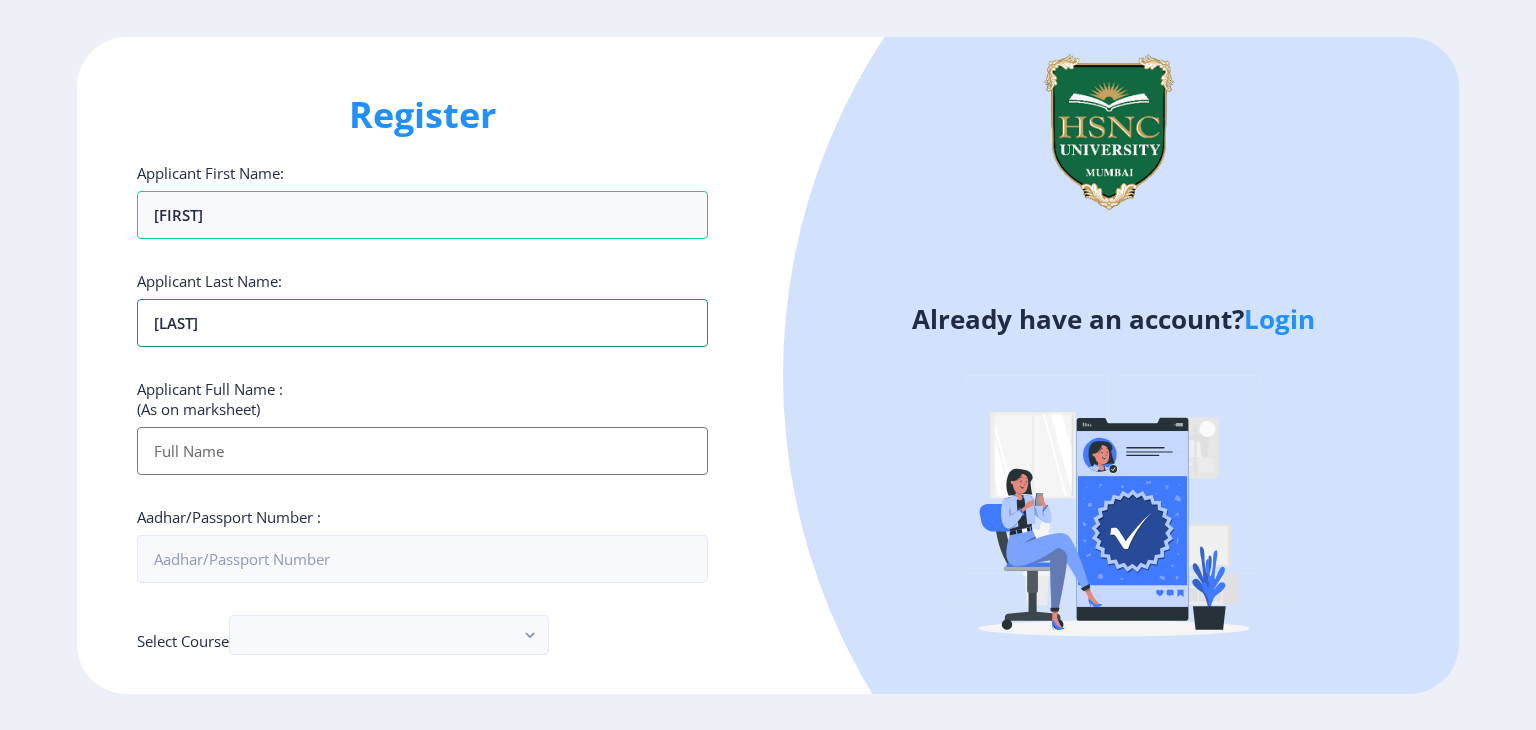 type on "[LAST]" 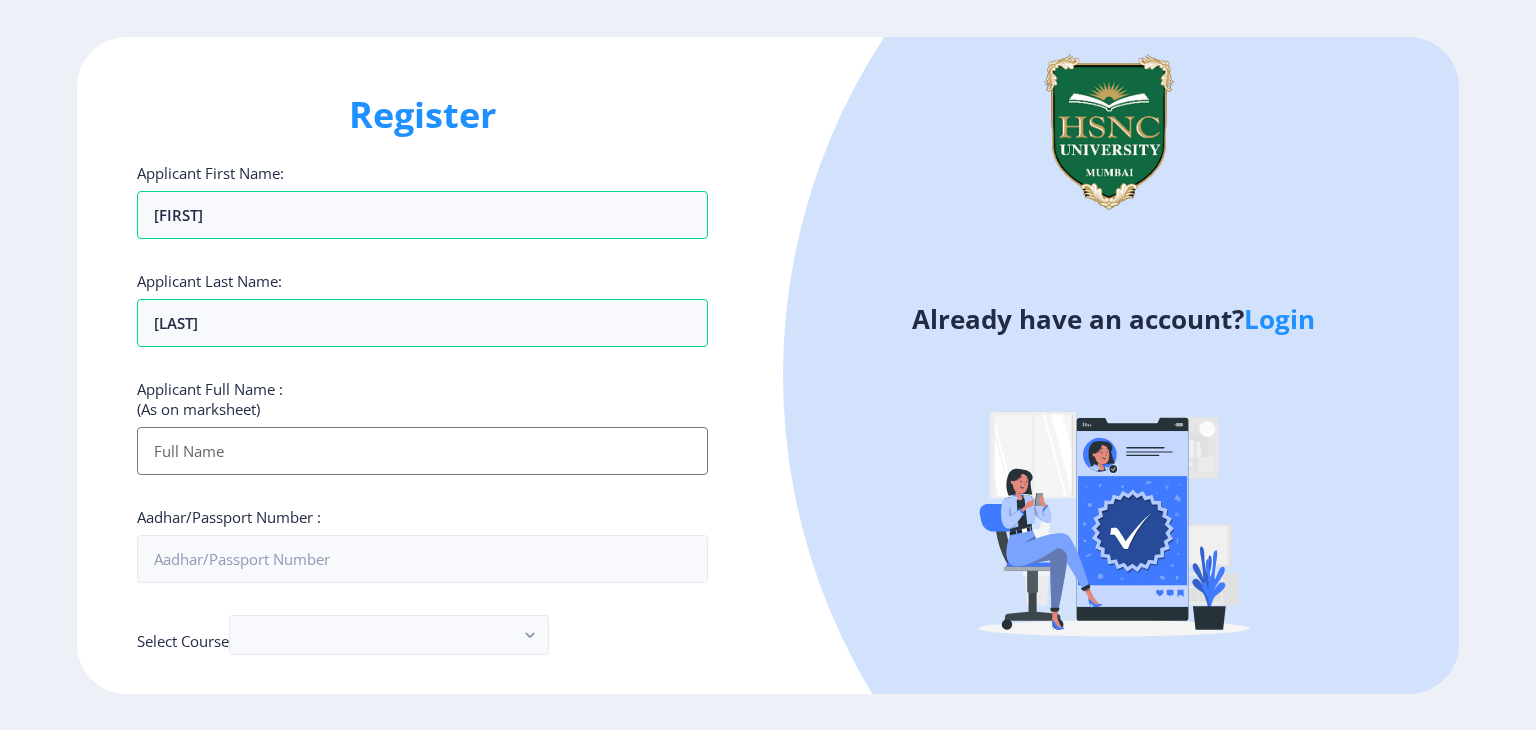 click on "Applicant First Name:" at bounding box center [422, 451] 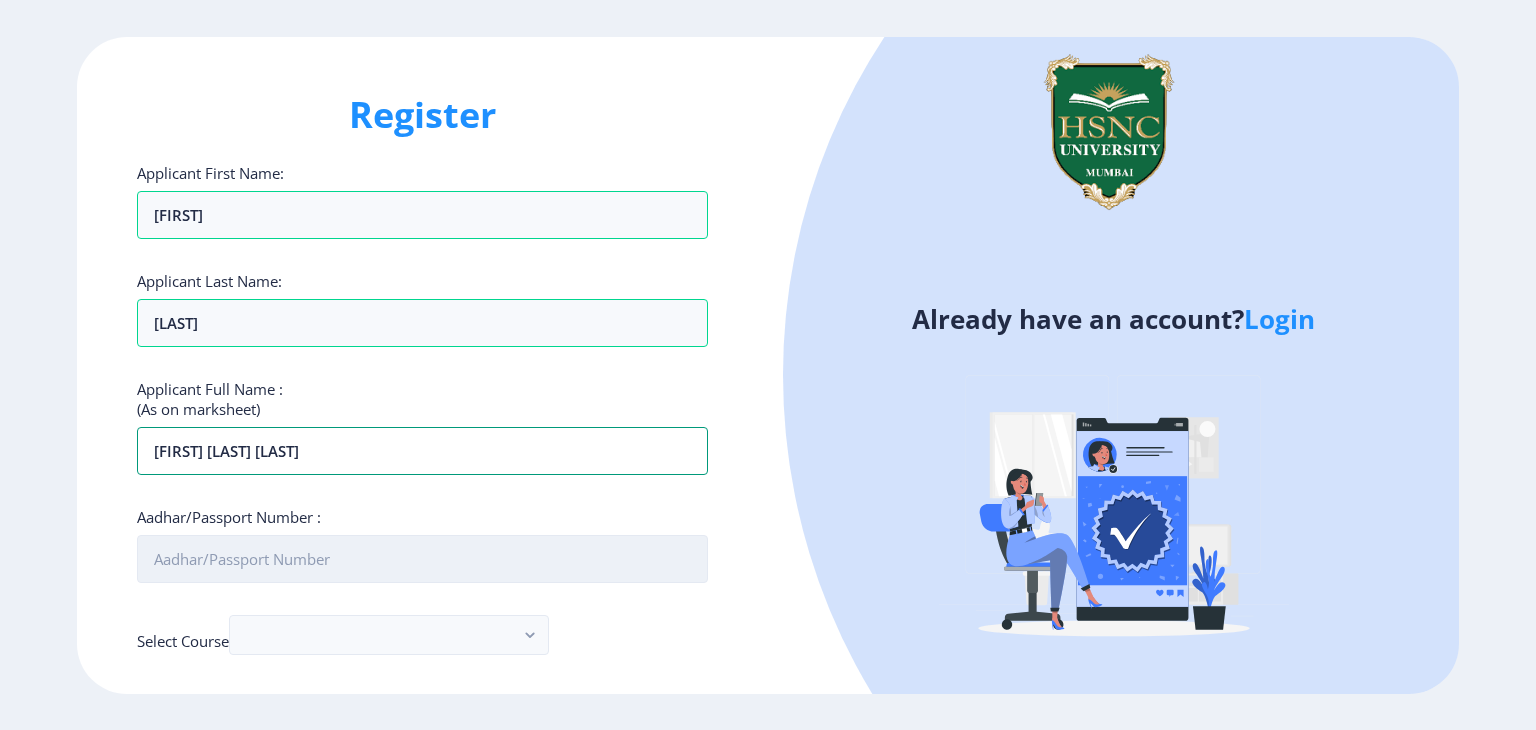 type on "[FIRST] [LAST] [LAST]" 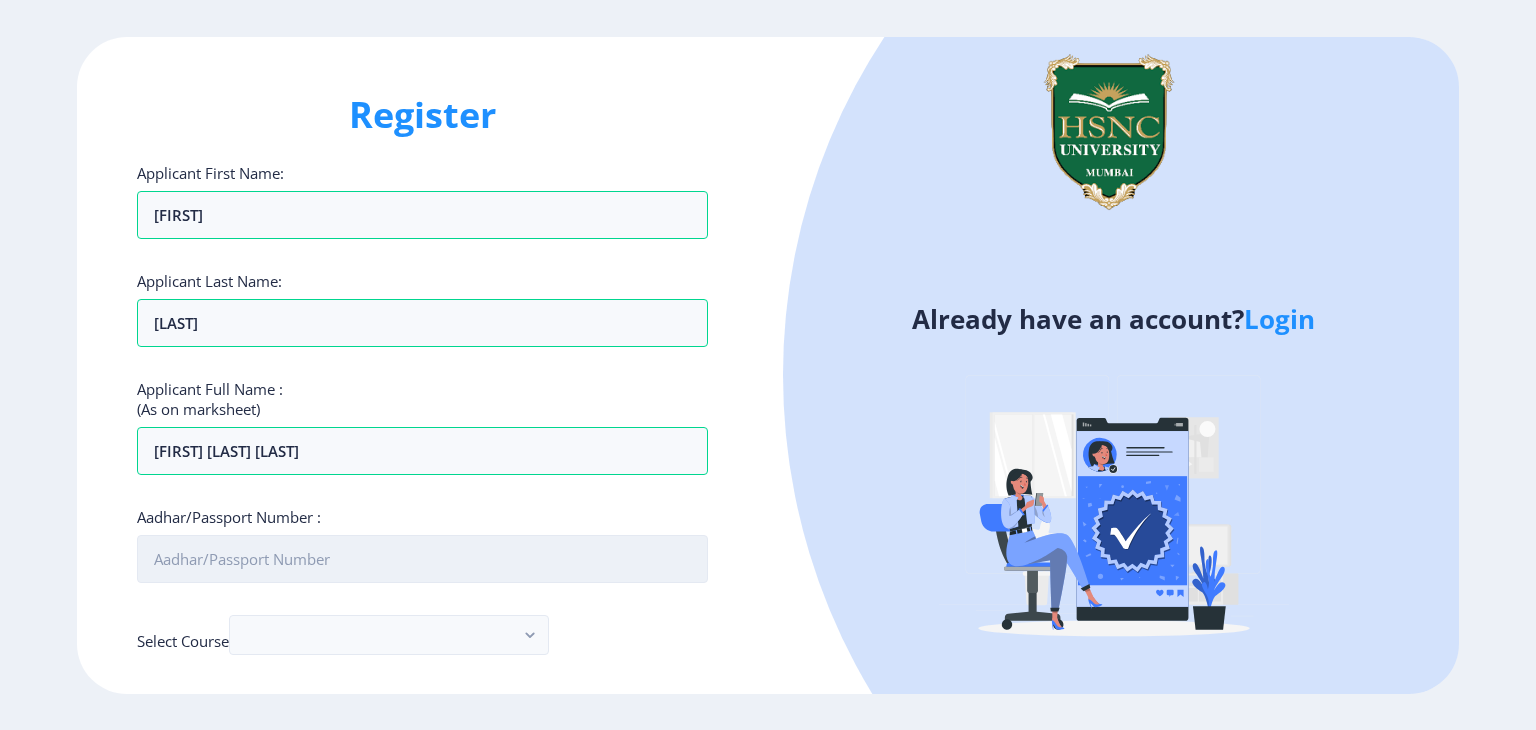 click on "Aadhar/Passport Number :" at bounding box center [422, 559] 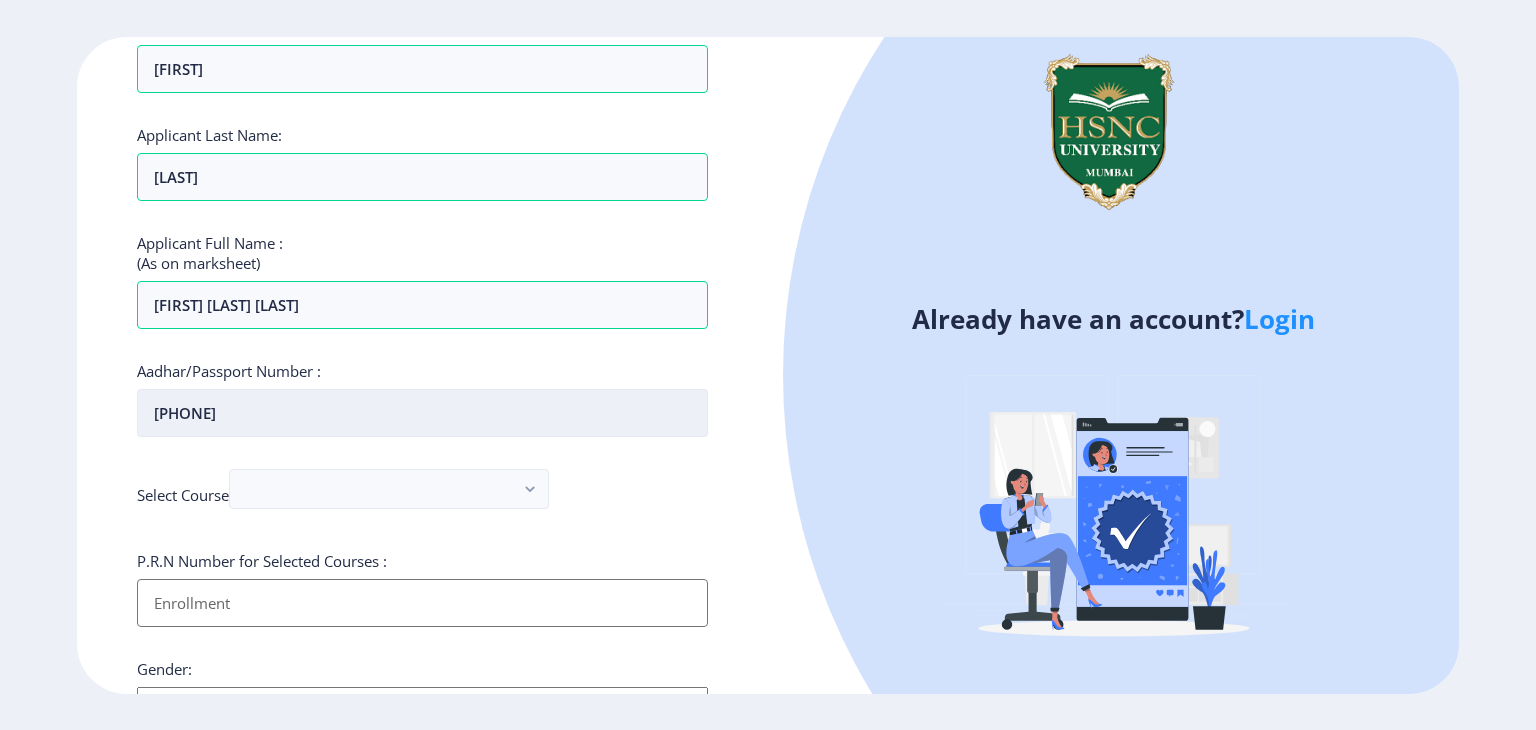 scroll, scrollTop: 189, scrollLeft: 0, axis: vertical 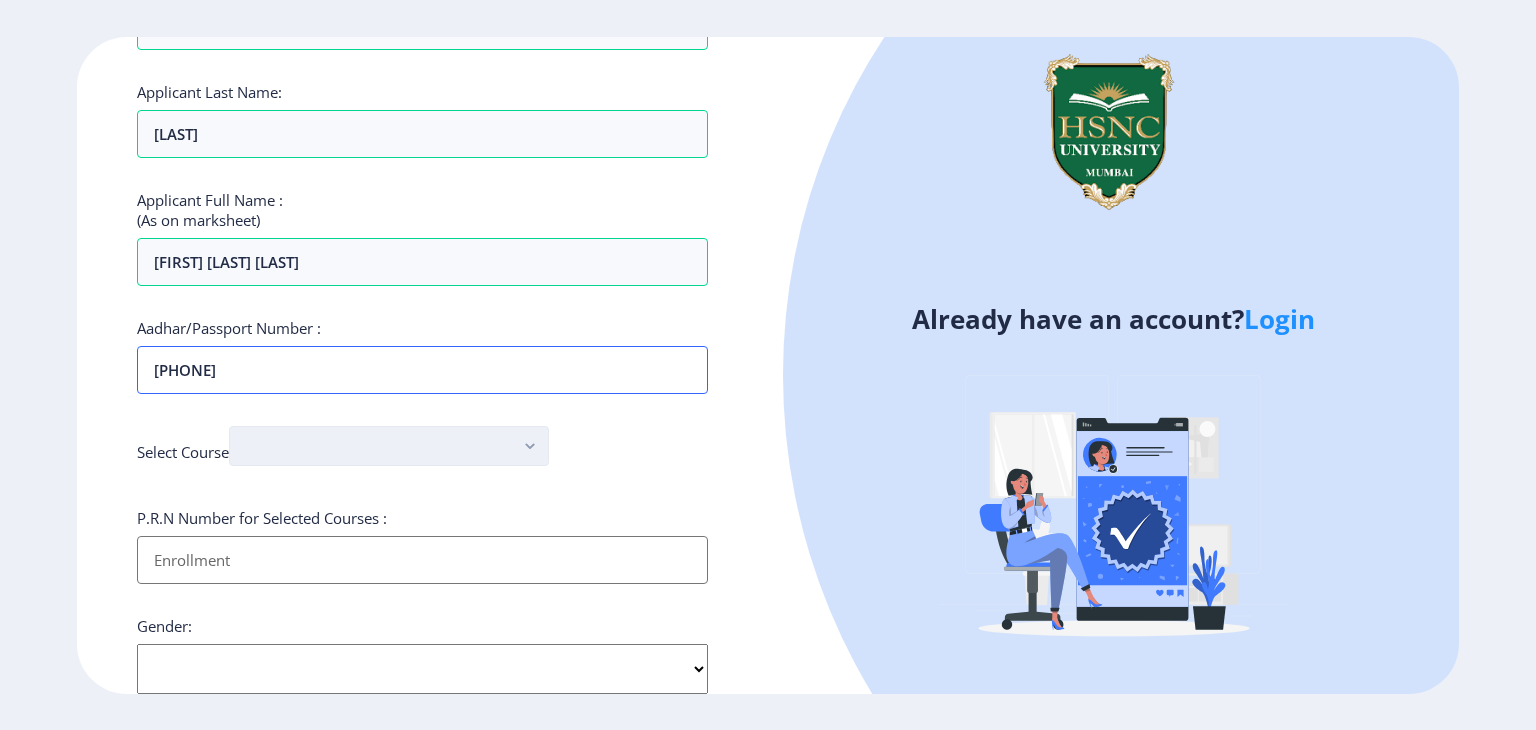 type on "[PHONE]" 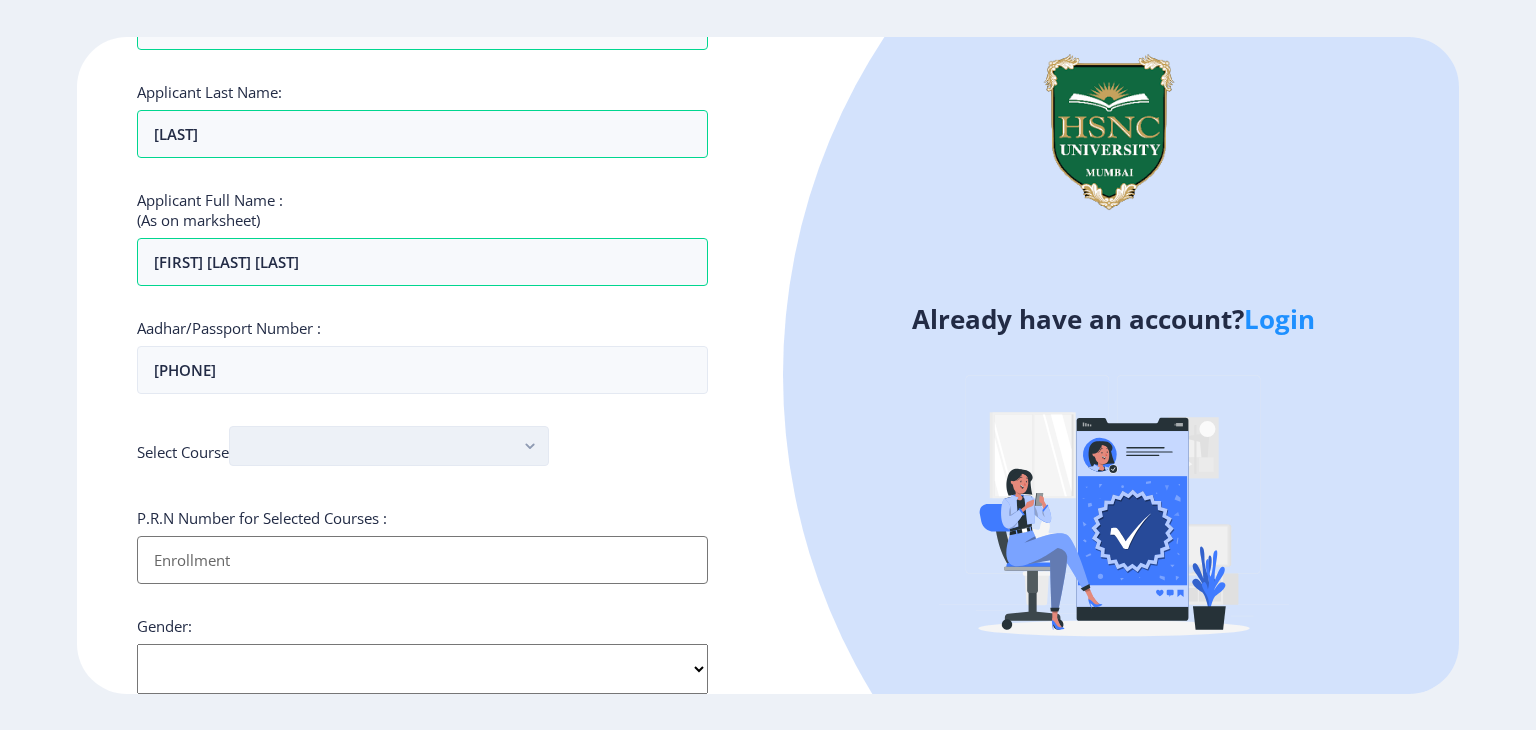 click at bounding box center (389, 446) 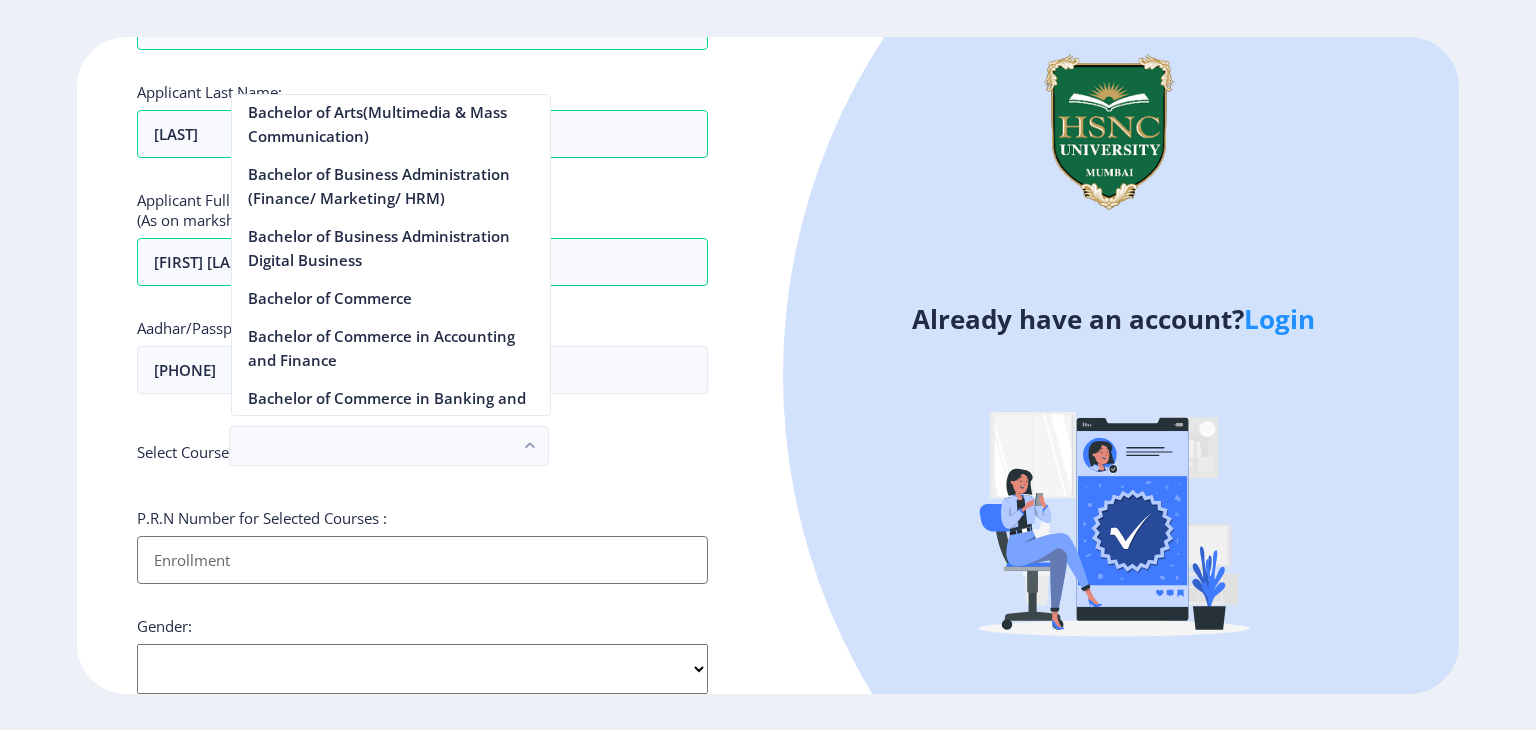 scroll, scrollTop: 569, scrollLeft: 0, axis: vertical 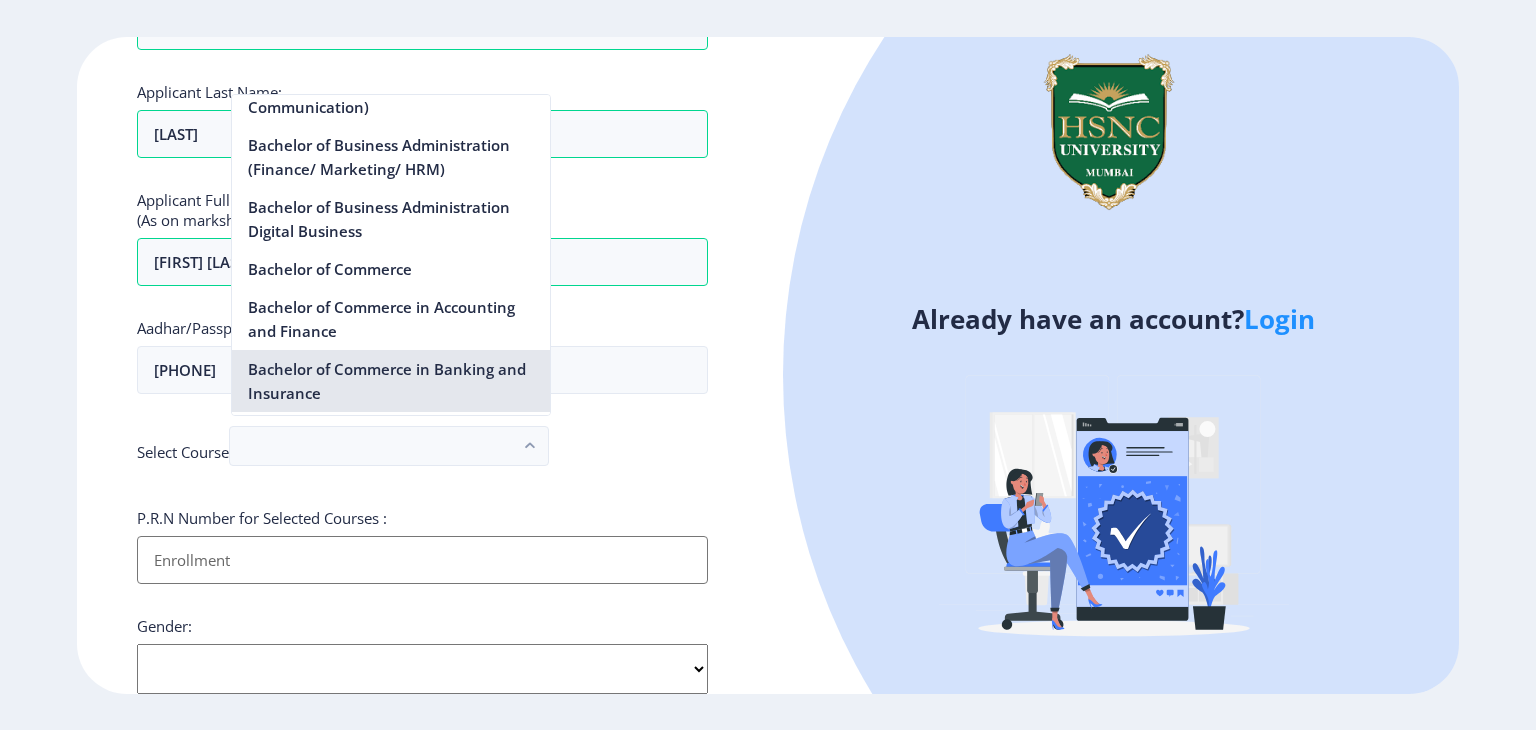 click on "Bachelor of Commerce in Banking and Insurance" at bounding box center [391, 381] 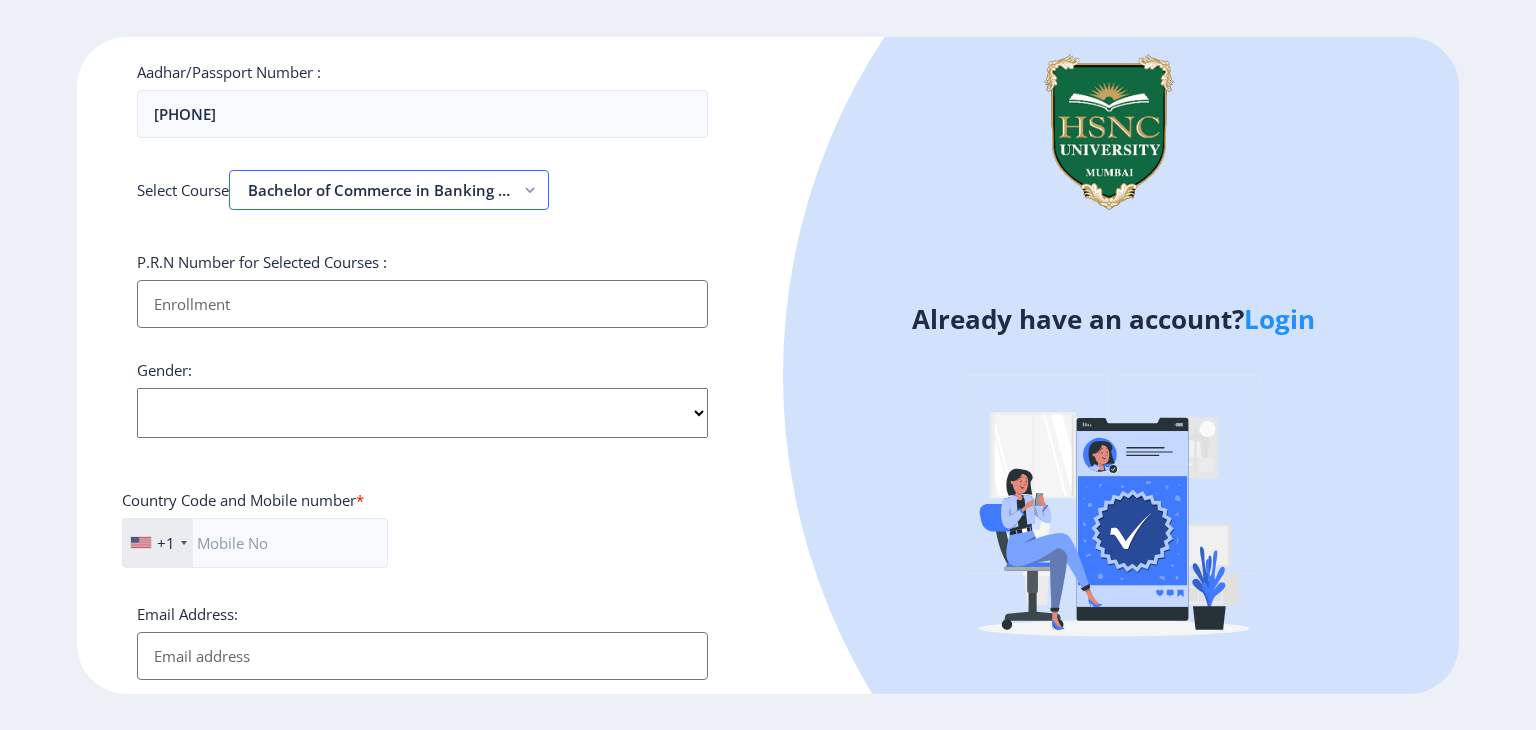 scroll, scrollTop: 446, scrollLeft: 0, axis: vertical 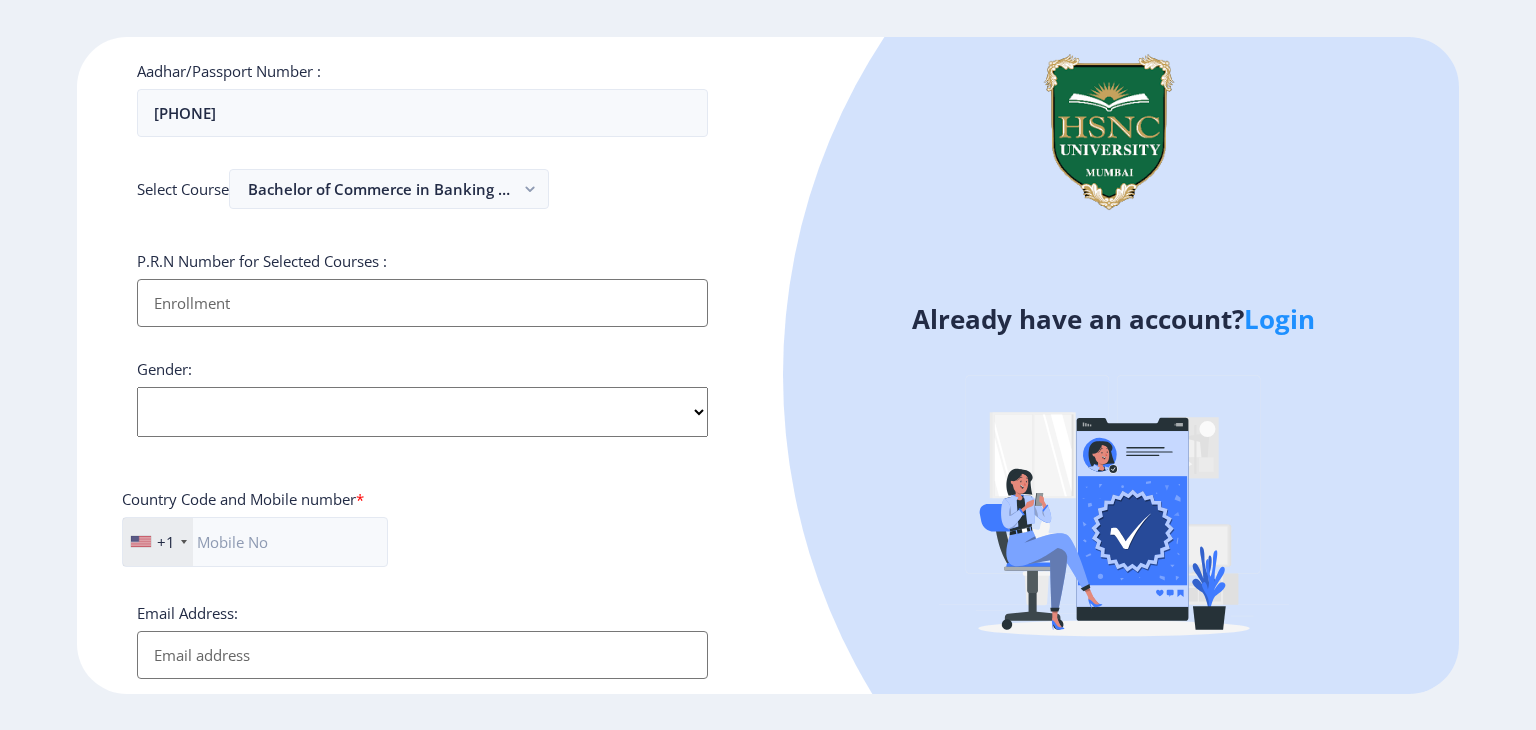 click on "Applicant First Name:" at bounding box center [422, 303] 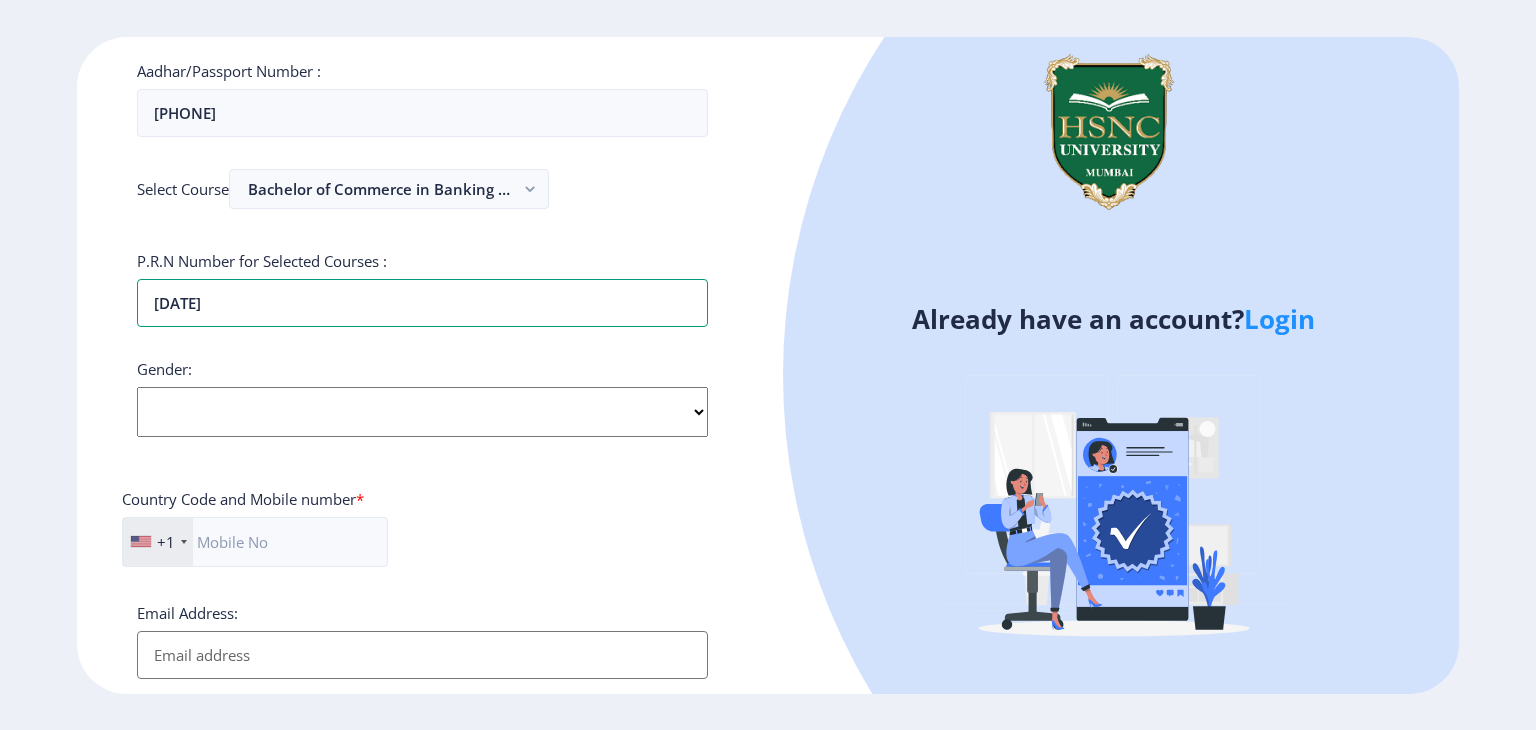 type on "[DATE]" 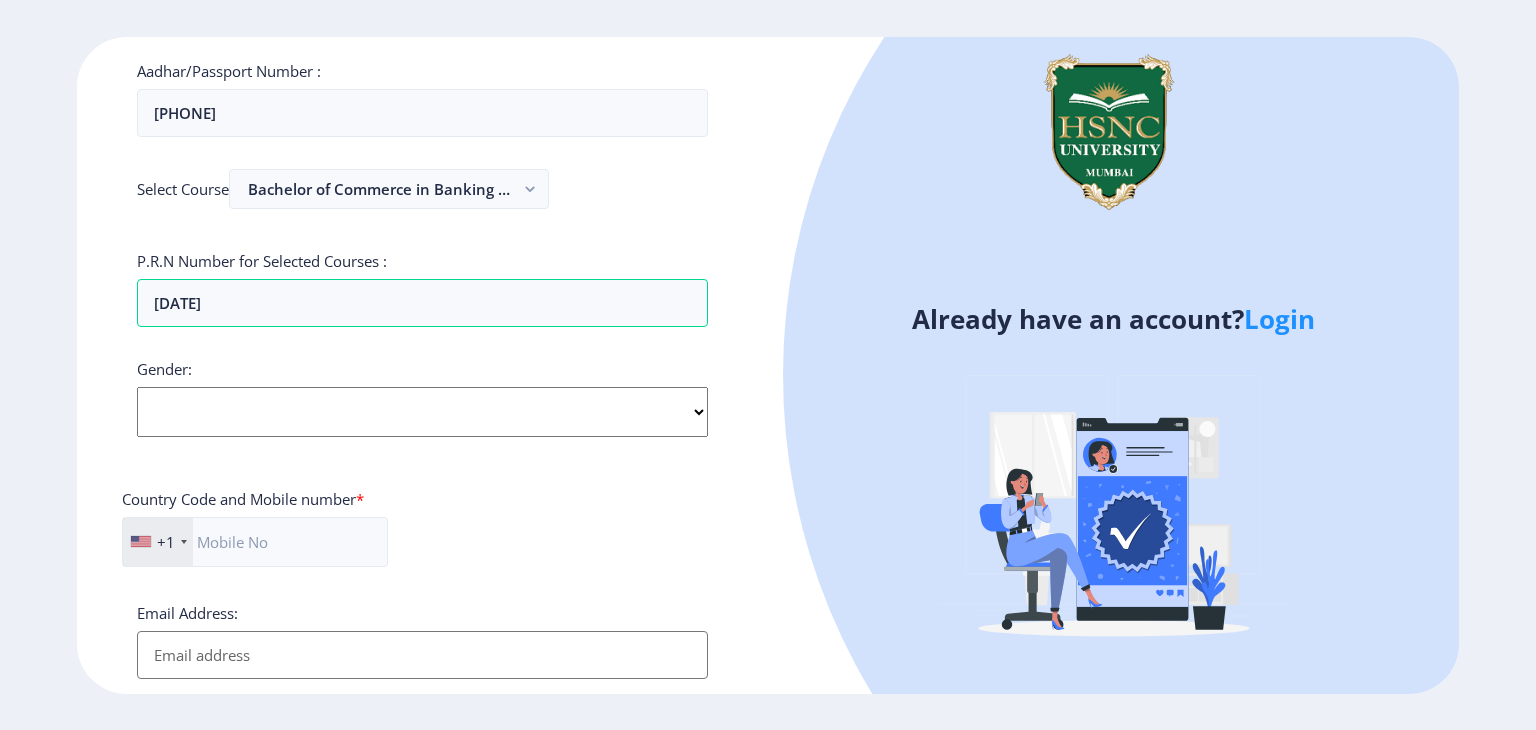 click on "Select Gender Male Female Other" at bounding box center [422, 412] 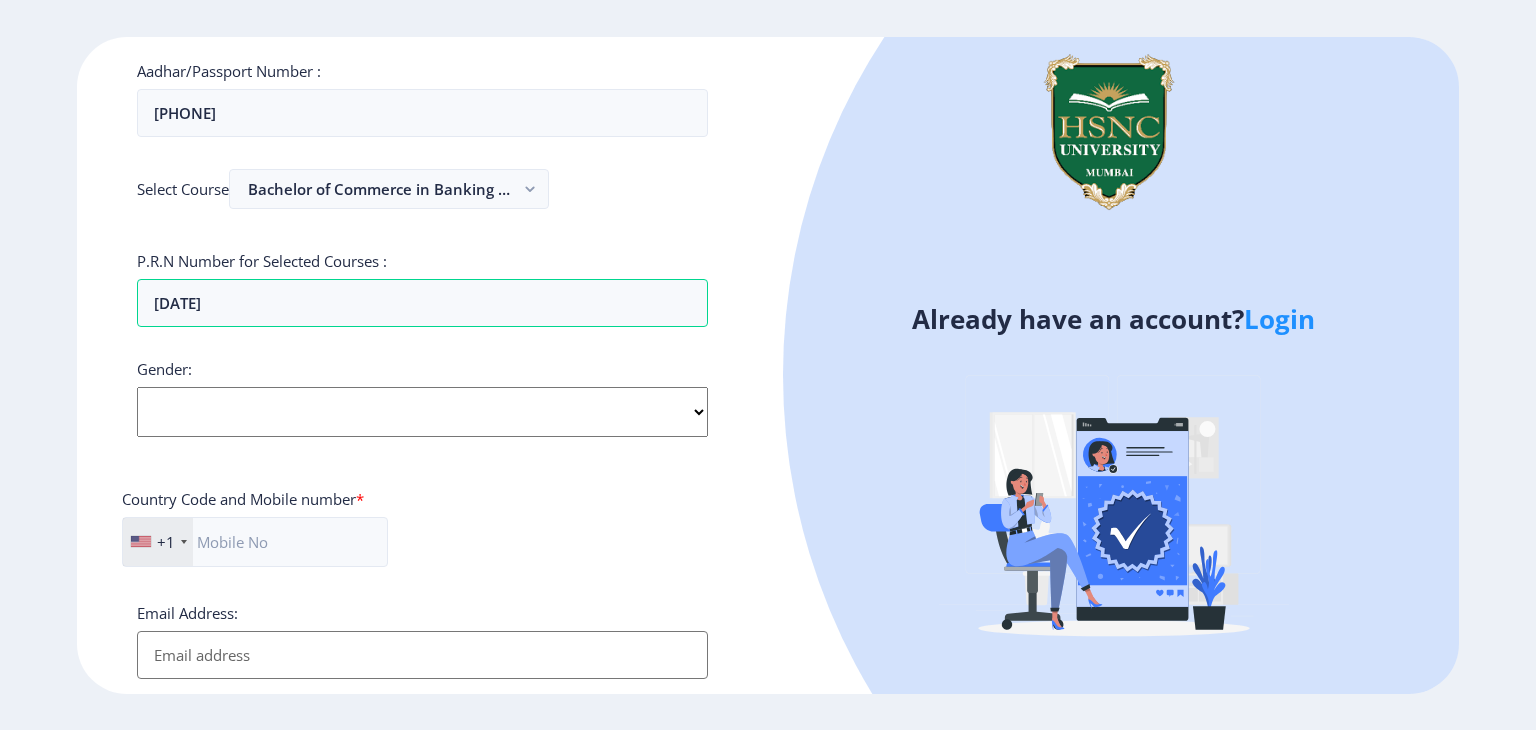 select on "Female" 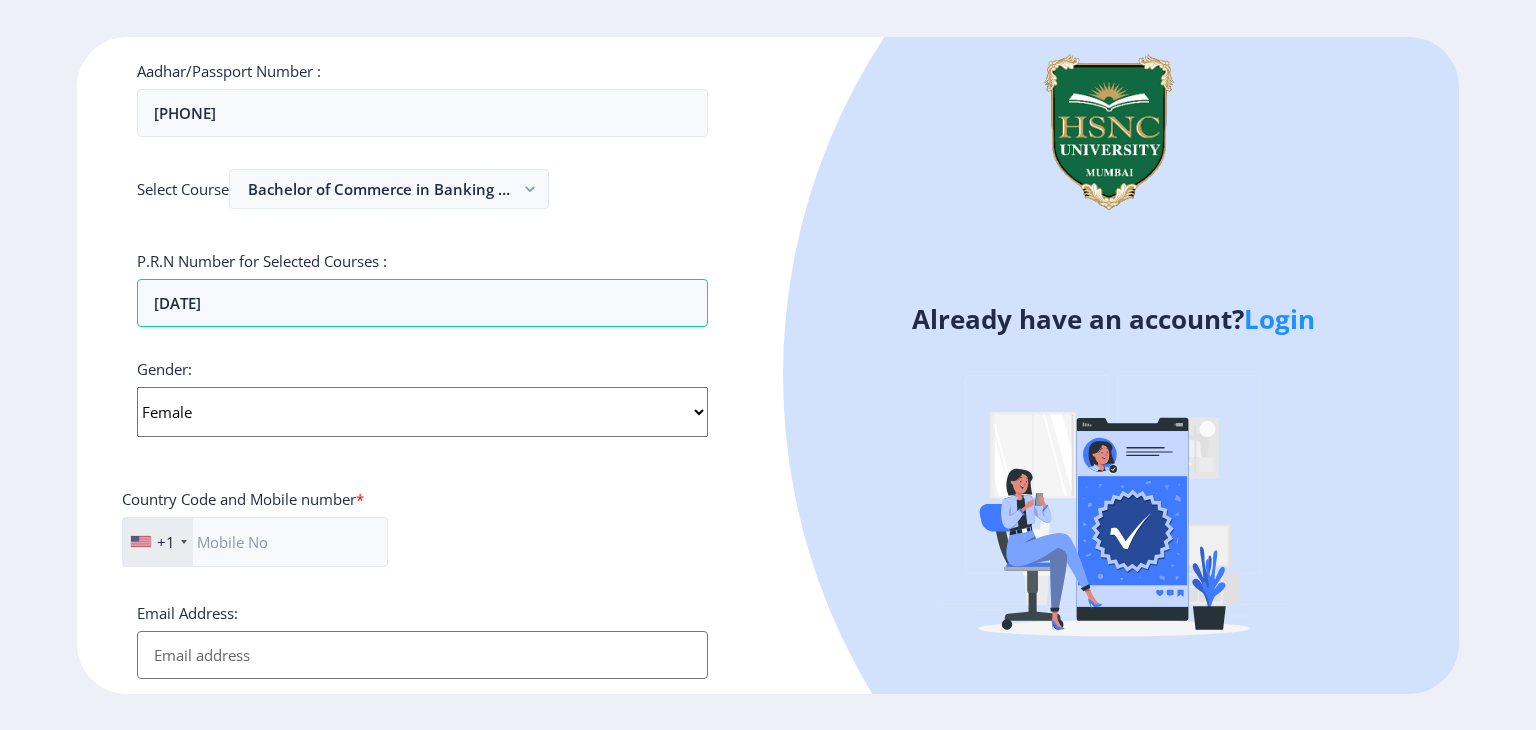 click on "Select Gender Male Female Other" at bounding box center (422, 412) 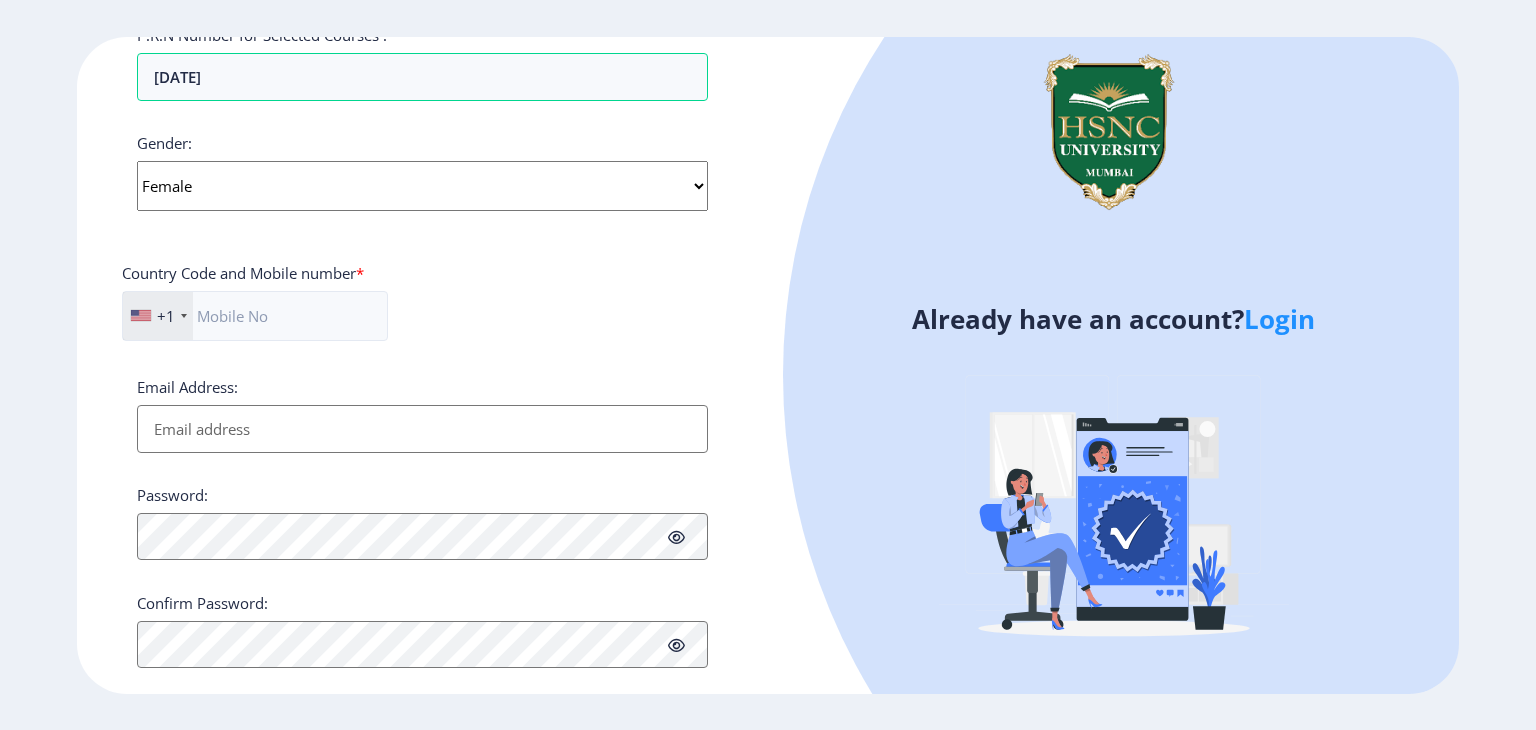 scroll, scrollTop: 707, scrollLeft: 0, axis: vertical 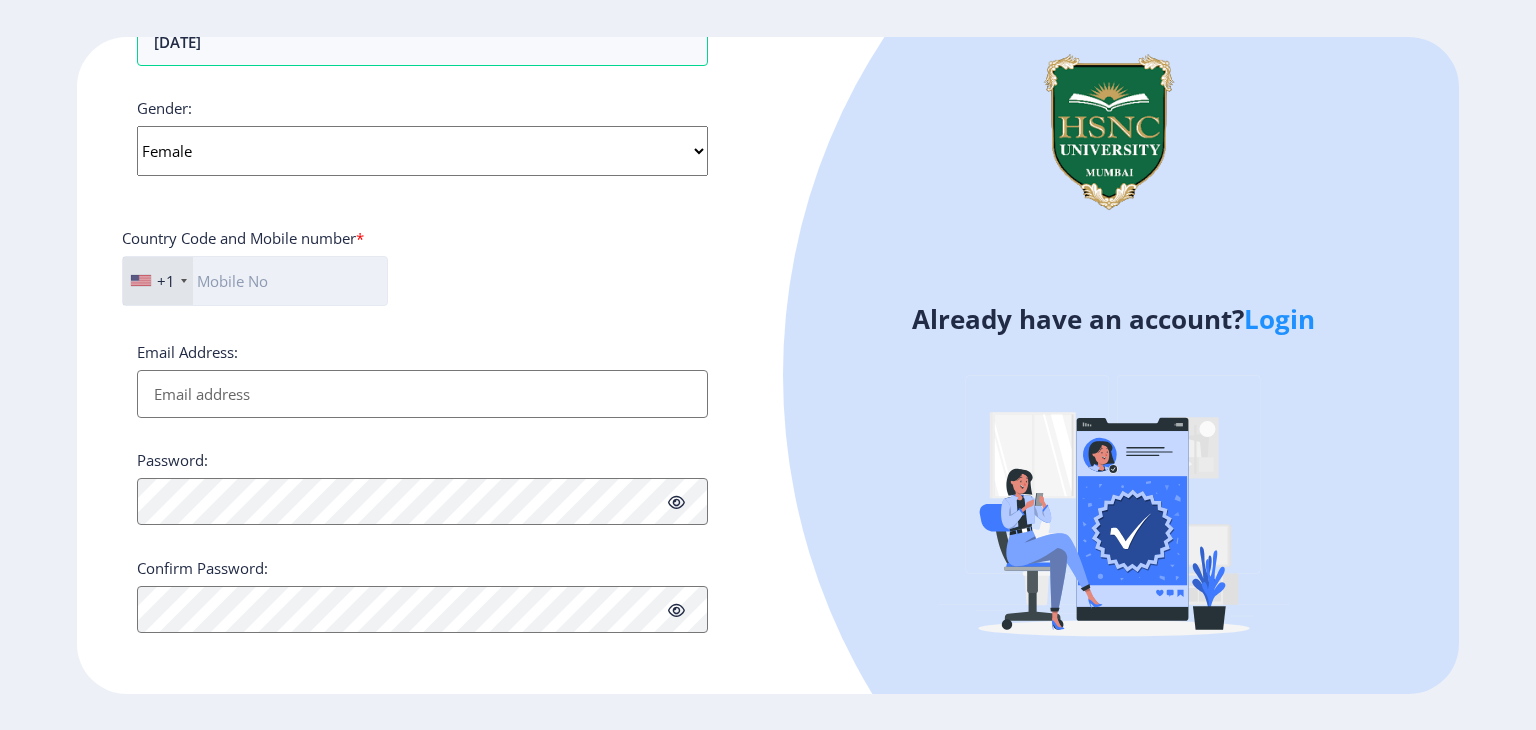 click at bounding box center (255, 281) 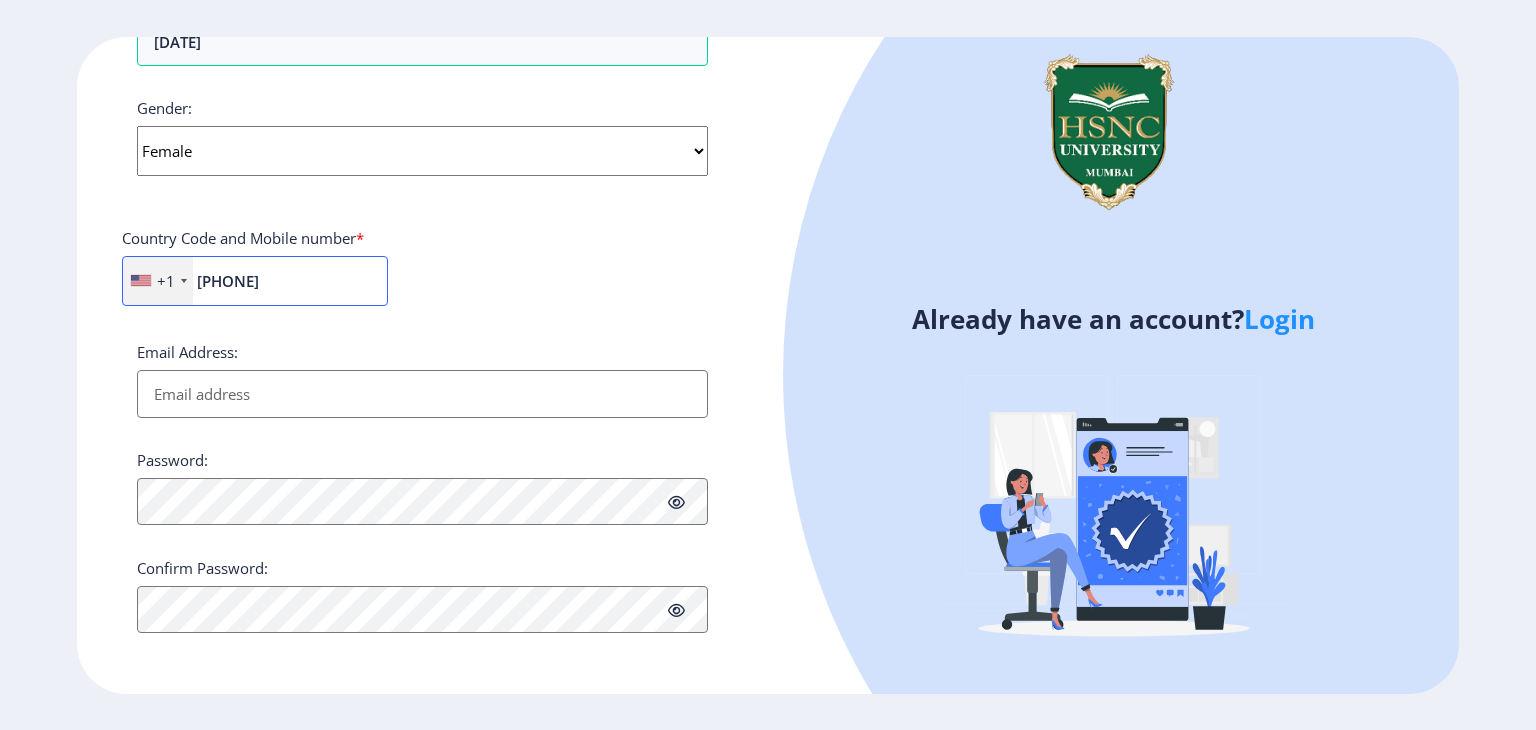 type on "[PHONE]" 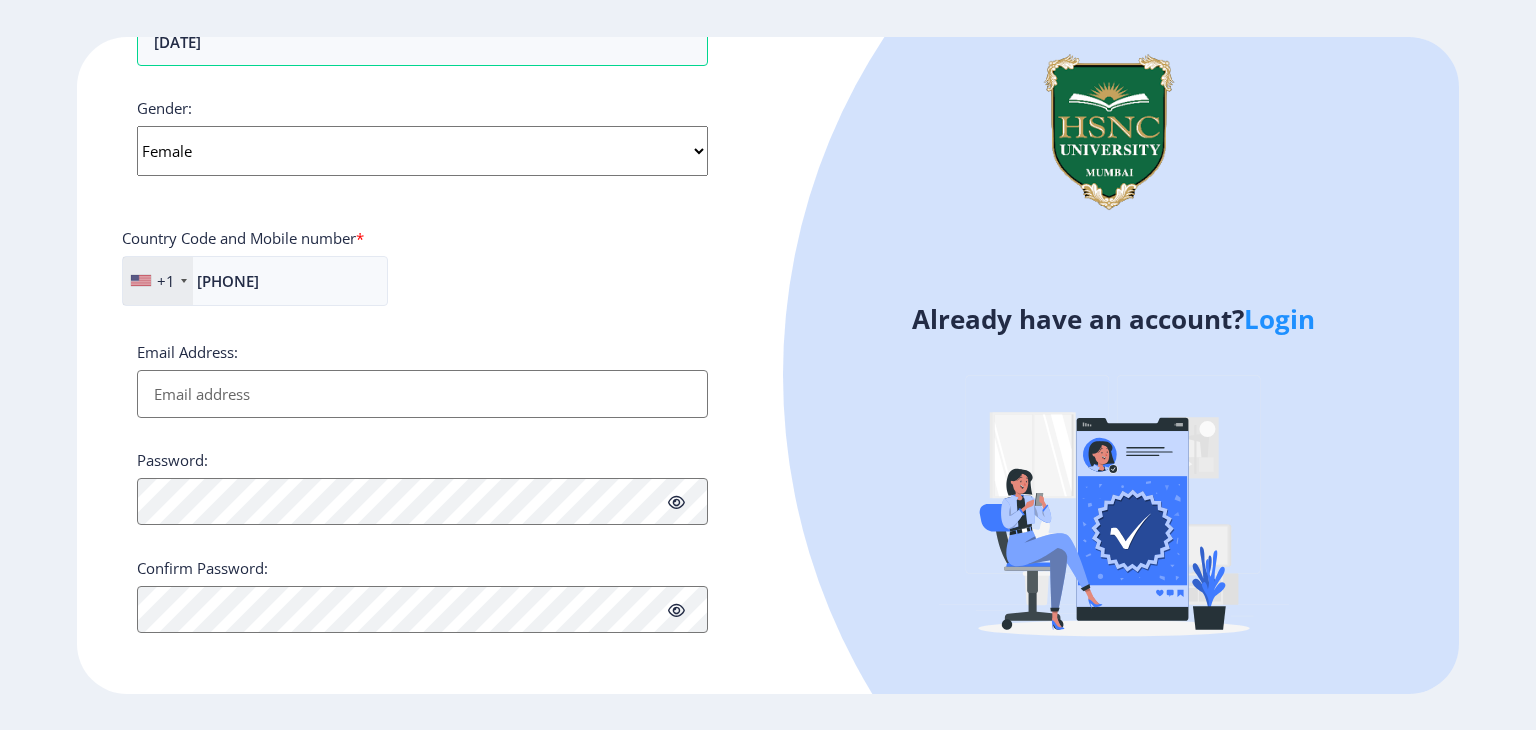 click on "Email Address:" at bounding box center (422, 394) 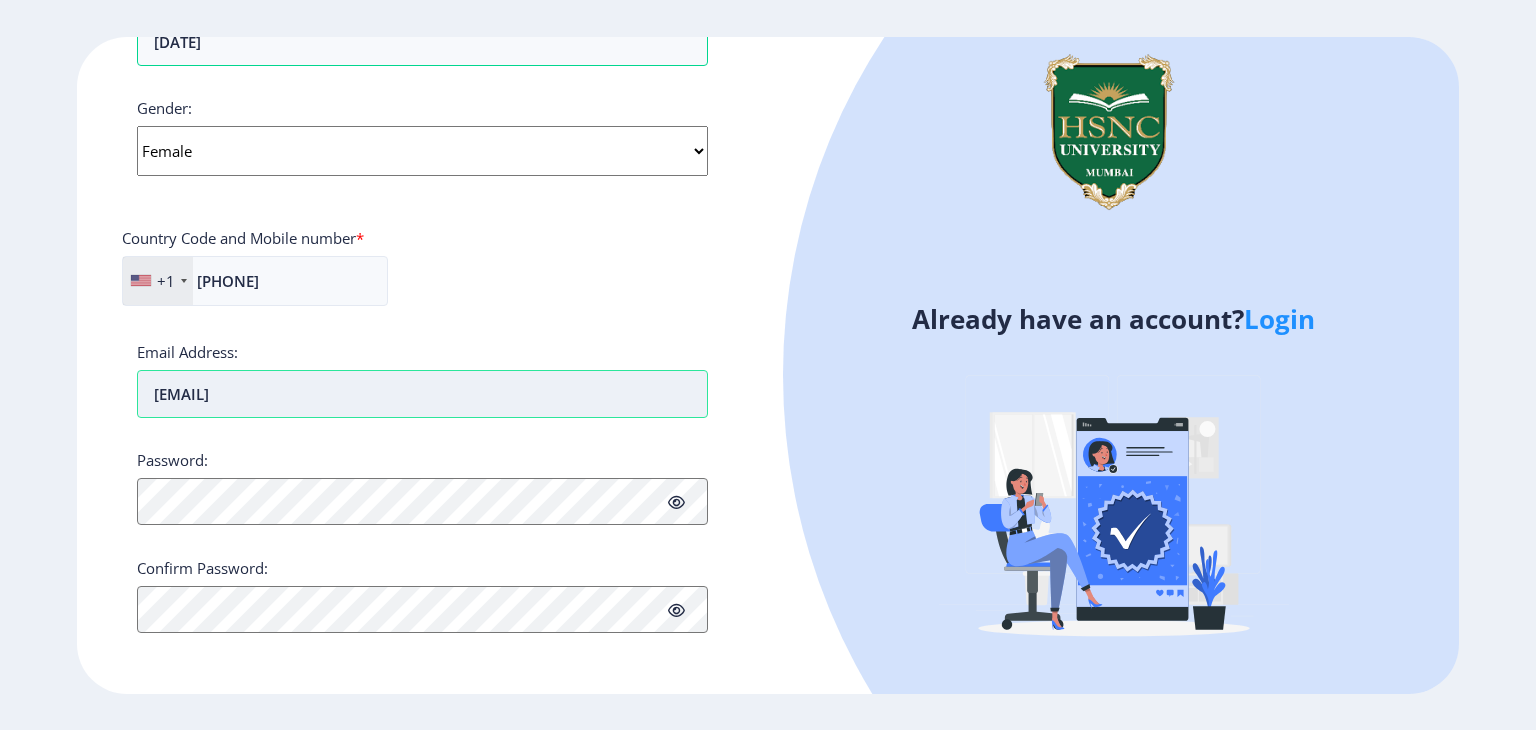 type on "[EMAIL]" 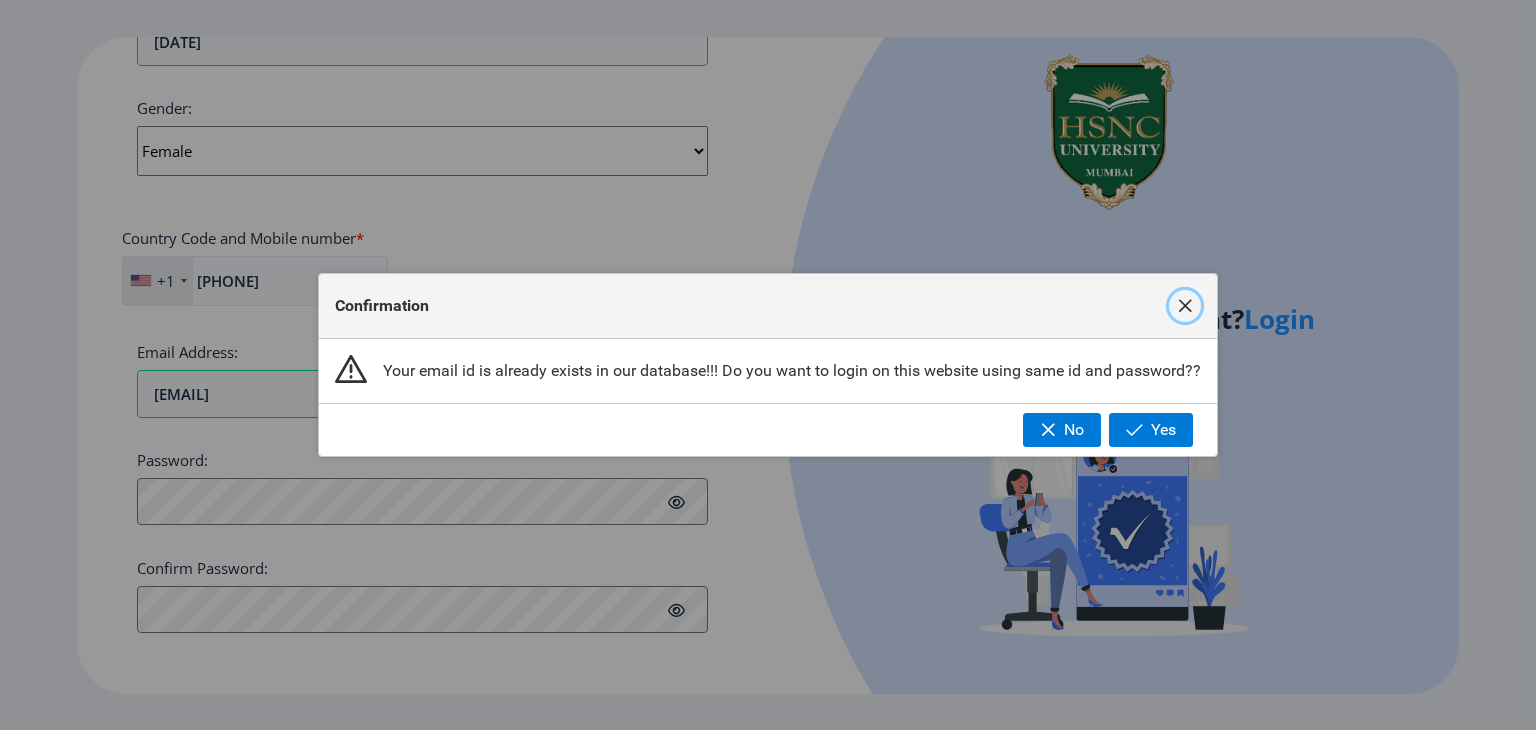 click at bounding box center (1185, 306) 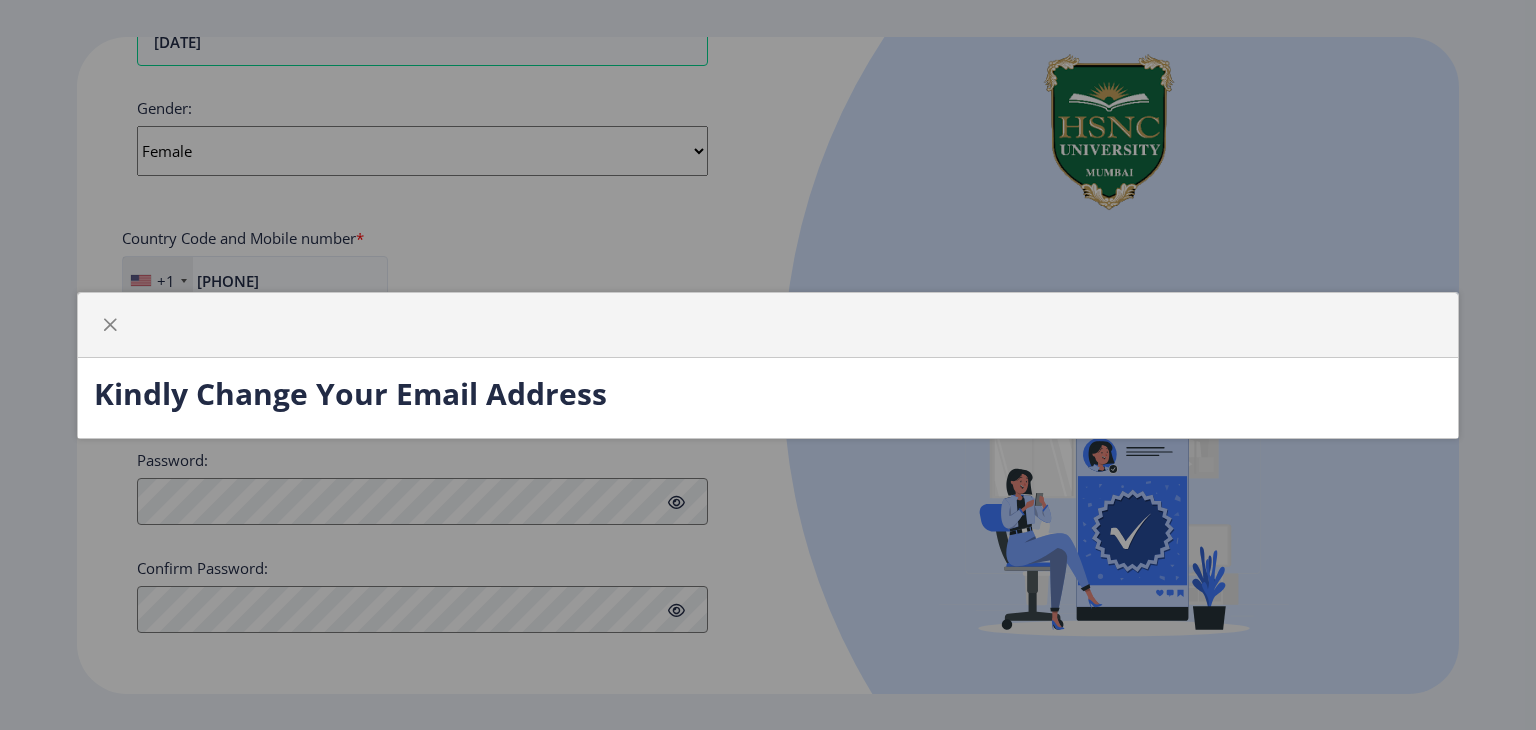 click on "Kindly Change Your Email Address" at bounding box center (768, 365) 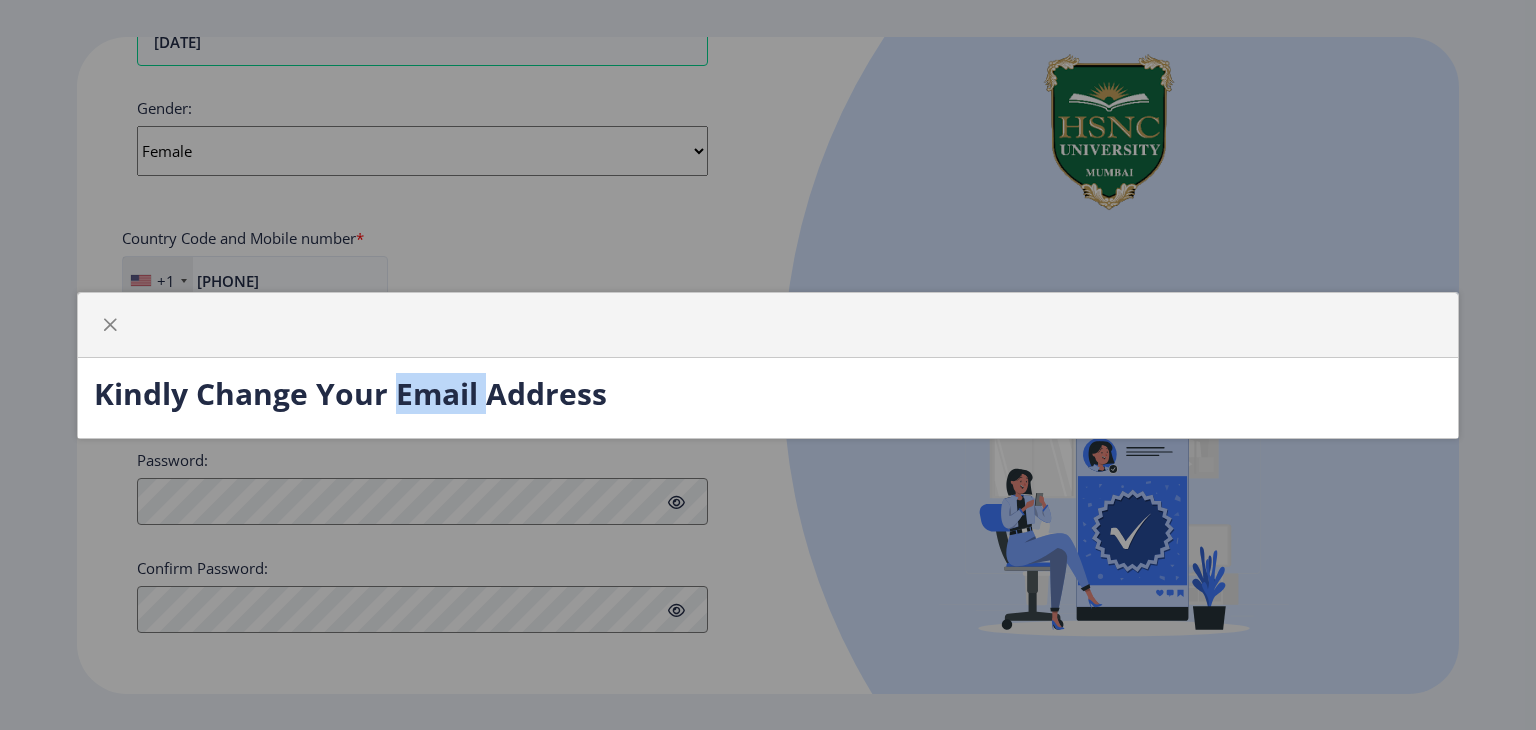 click on "Kindly Change Your Email Address" at bounding box center (768, 365) 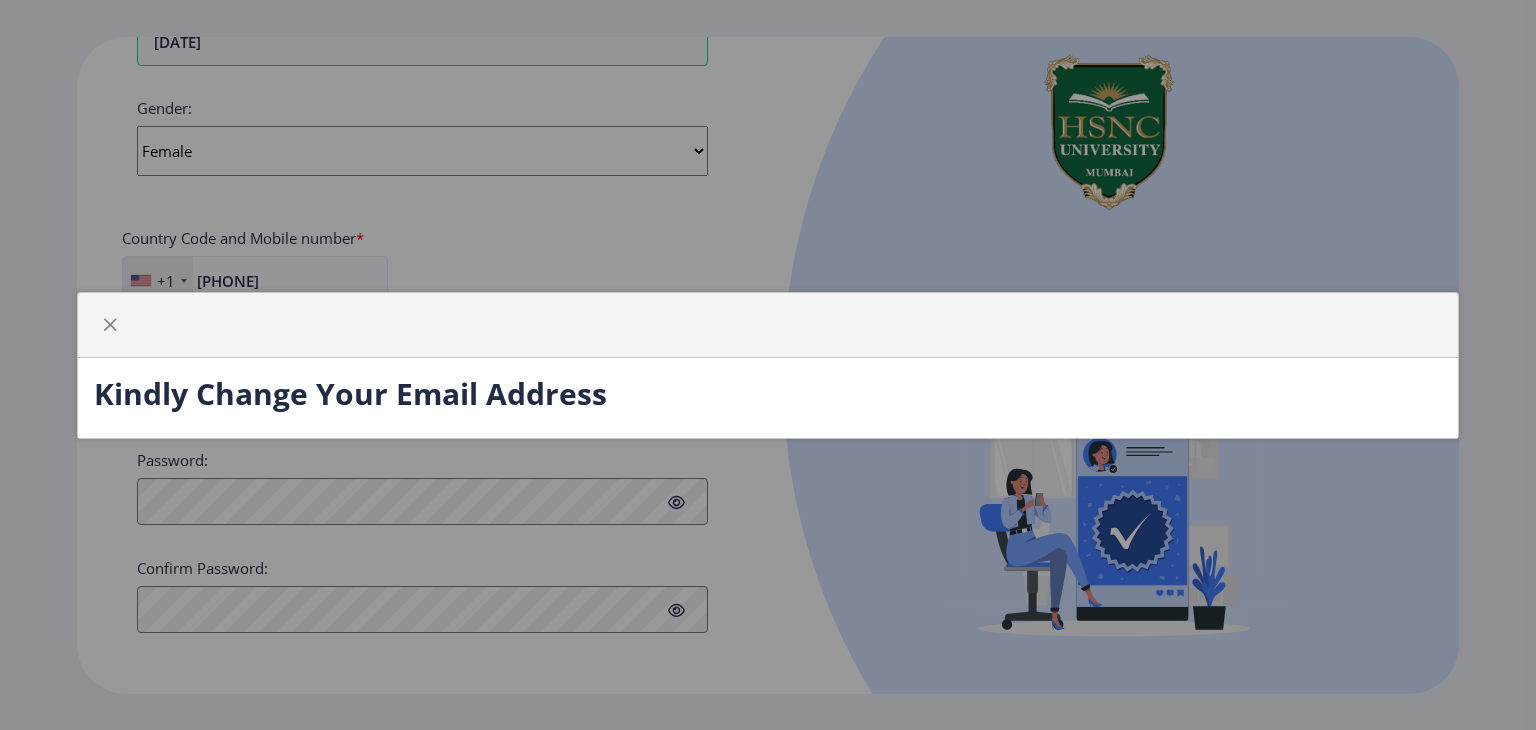 click at bounding box center (768, 325) 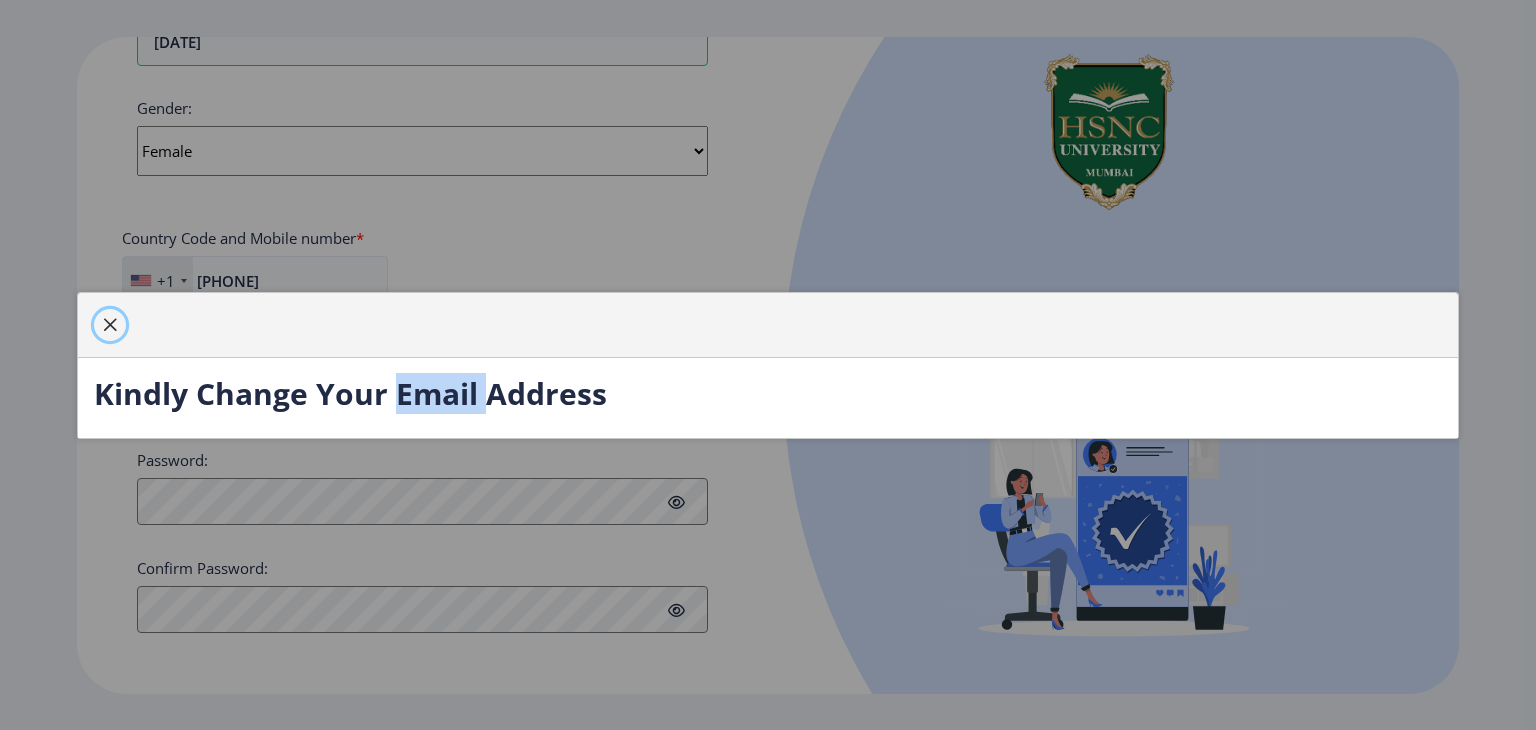click at bounding box center [110, 325] 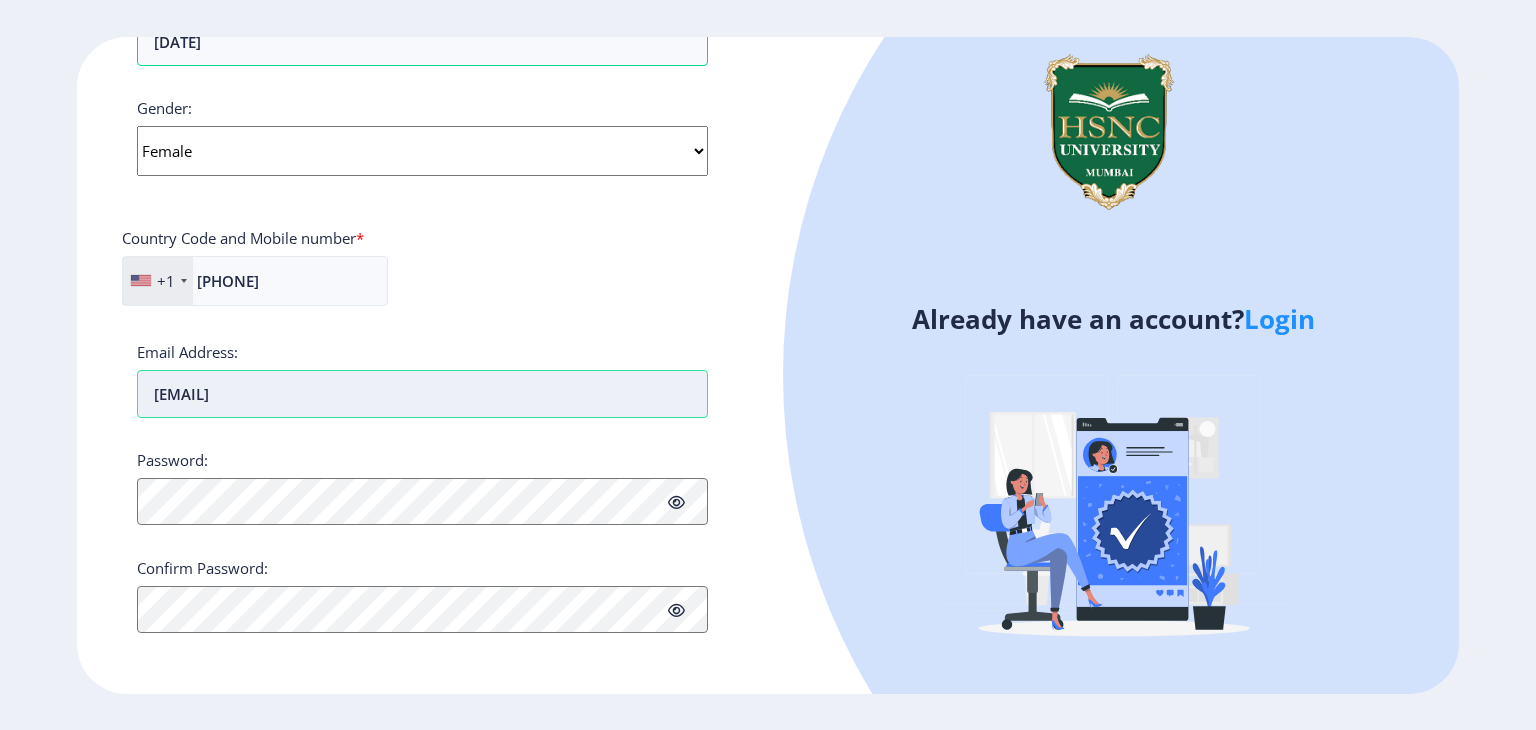 click on "[EMAIL]" at bounding box center (422, 394) 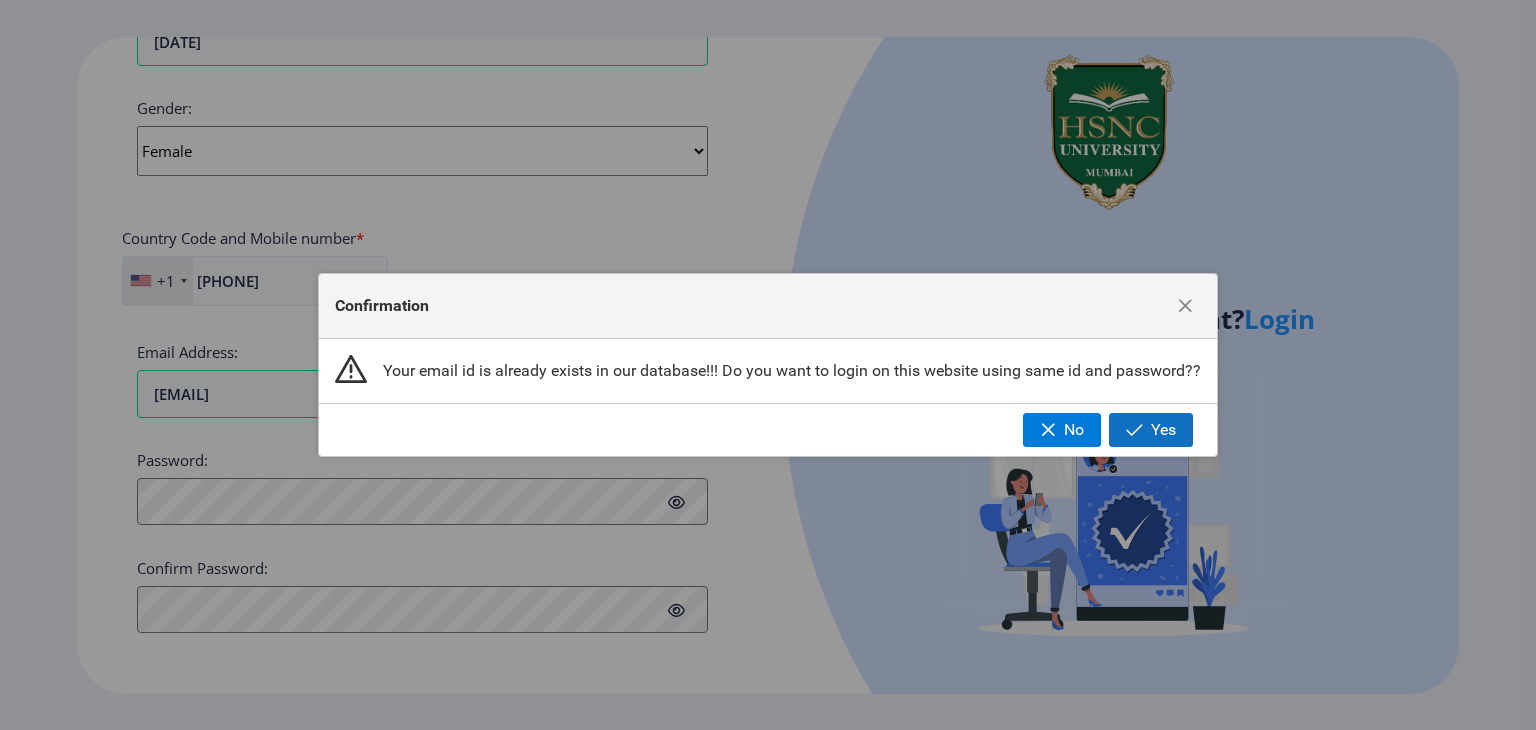 click on "Yes" at bounding box center [1151, 430] 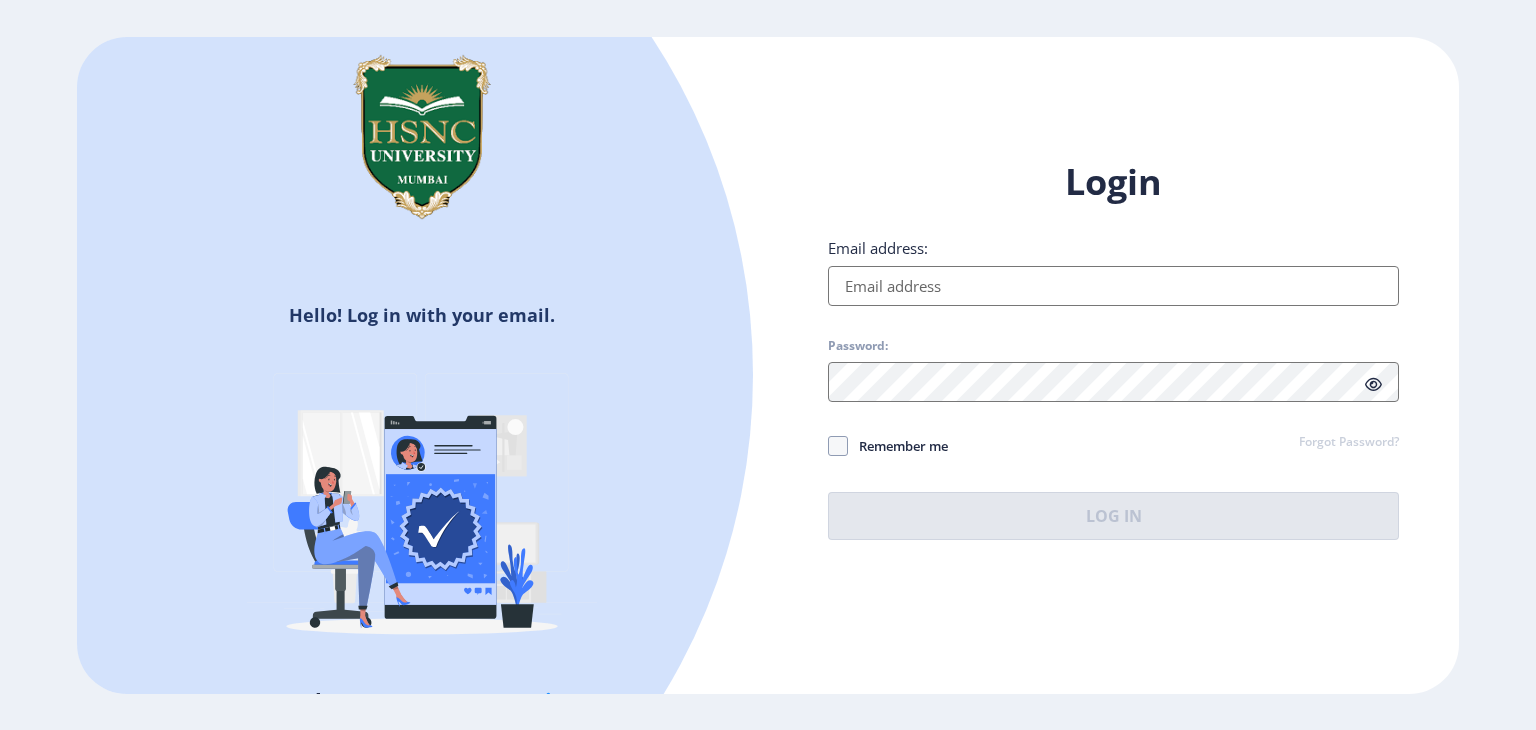click on "Email address:" at bounding box center (1113, 286) 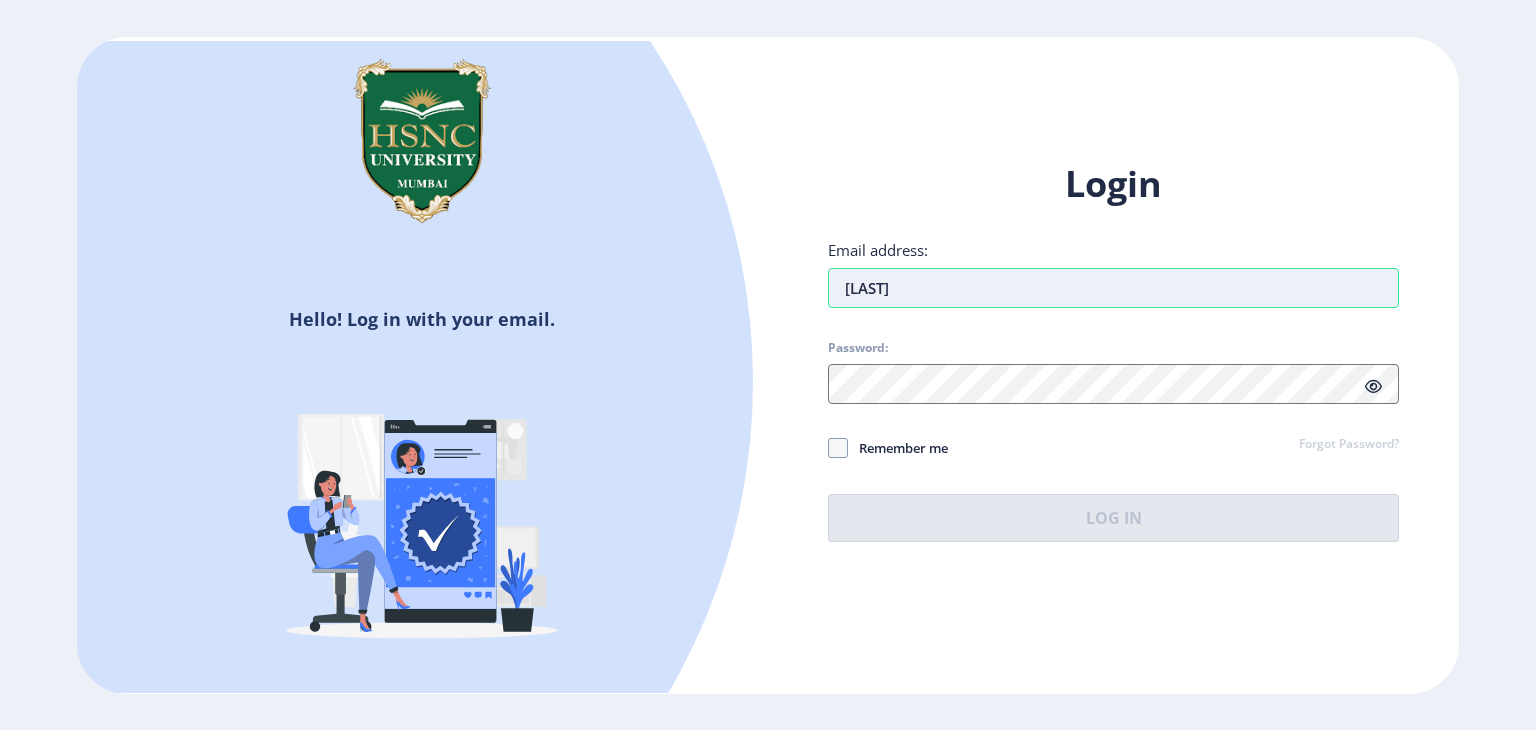 type on "[EMAIL]" 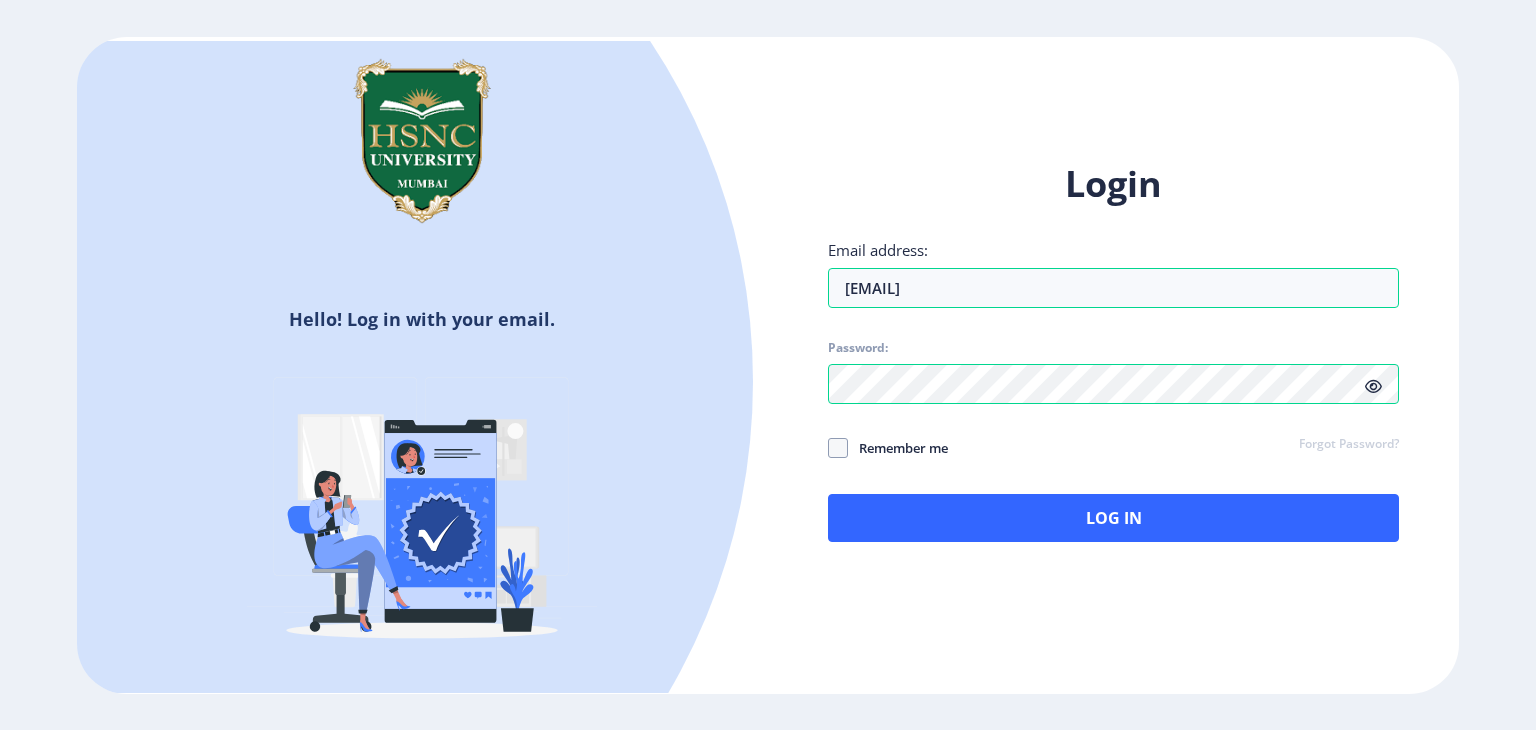 click at bounding box center [1373, 386] 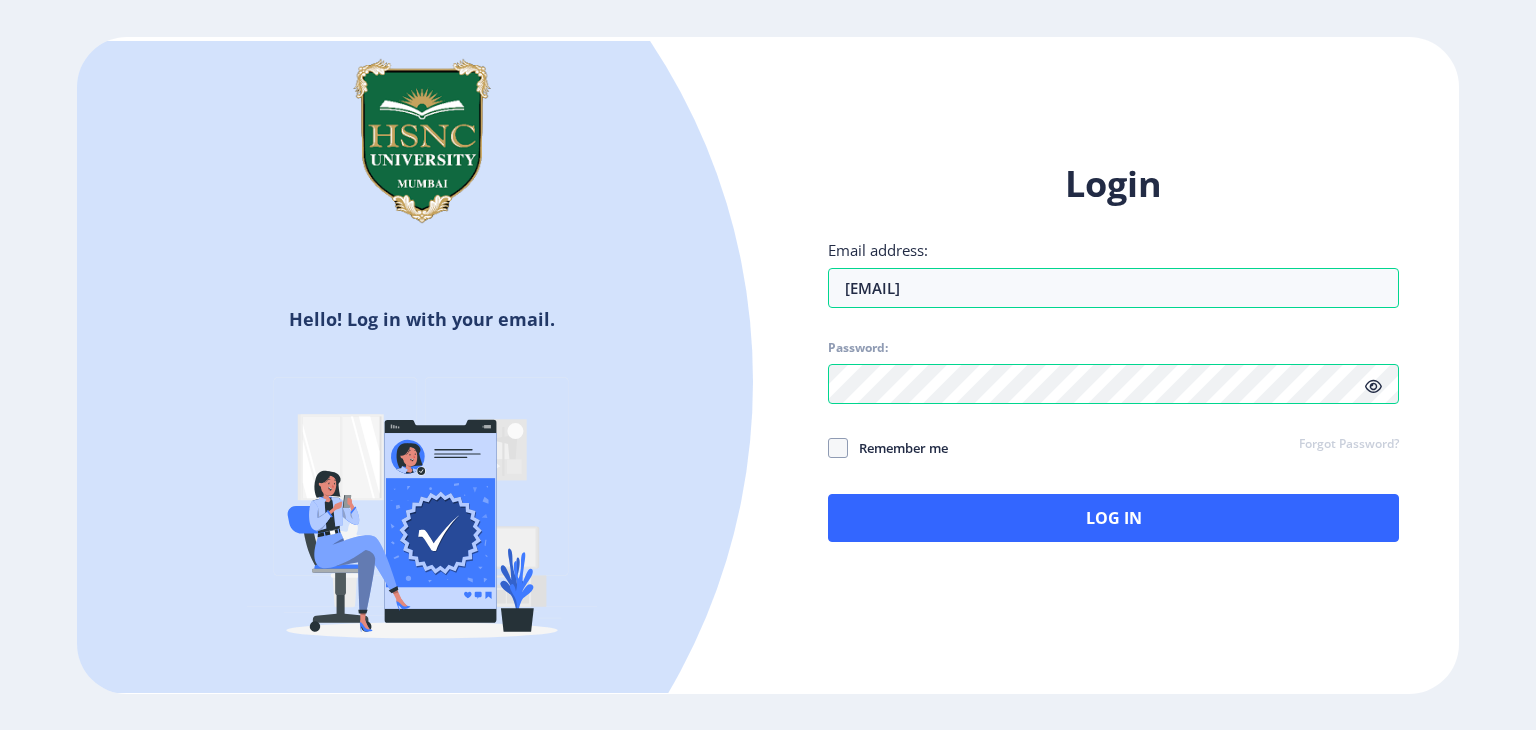 click at bounding box center (1373, 386) 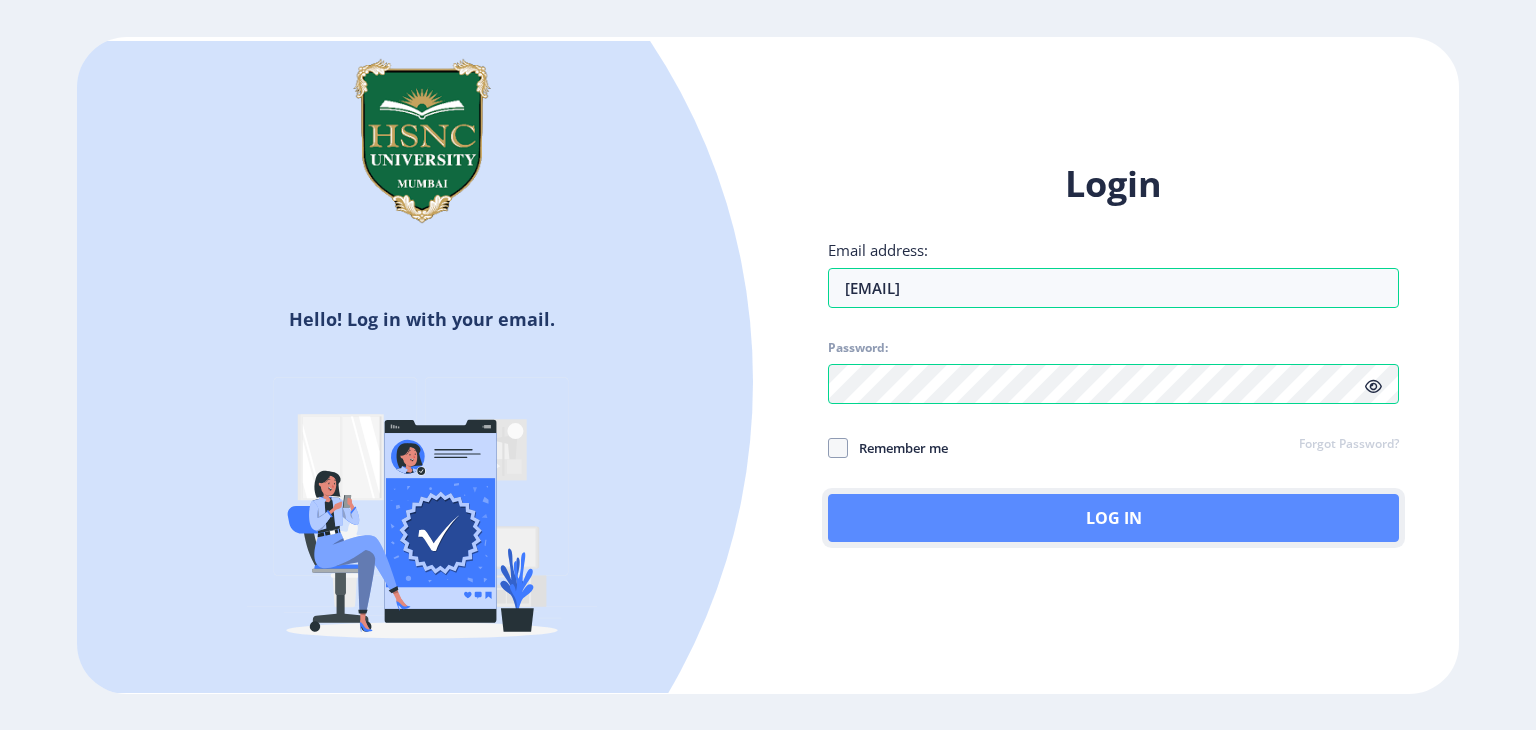 click on "Log In" at bounding box center (1113, 518) 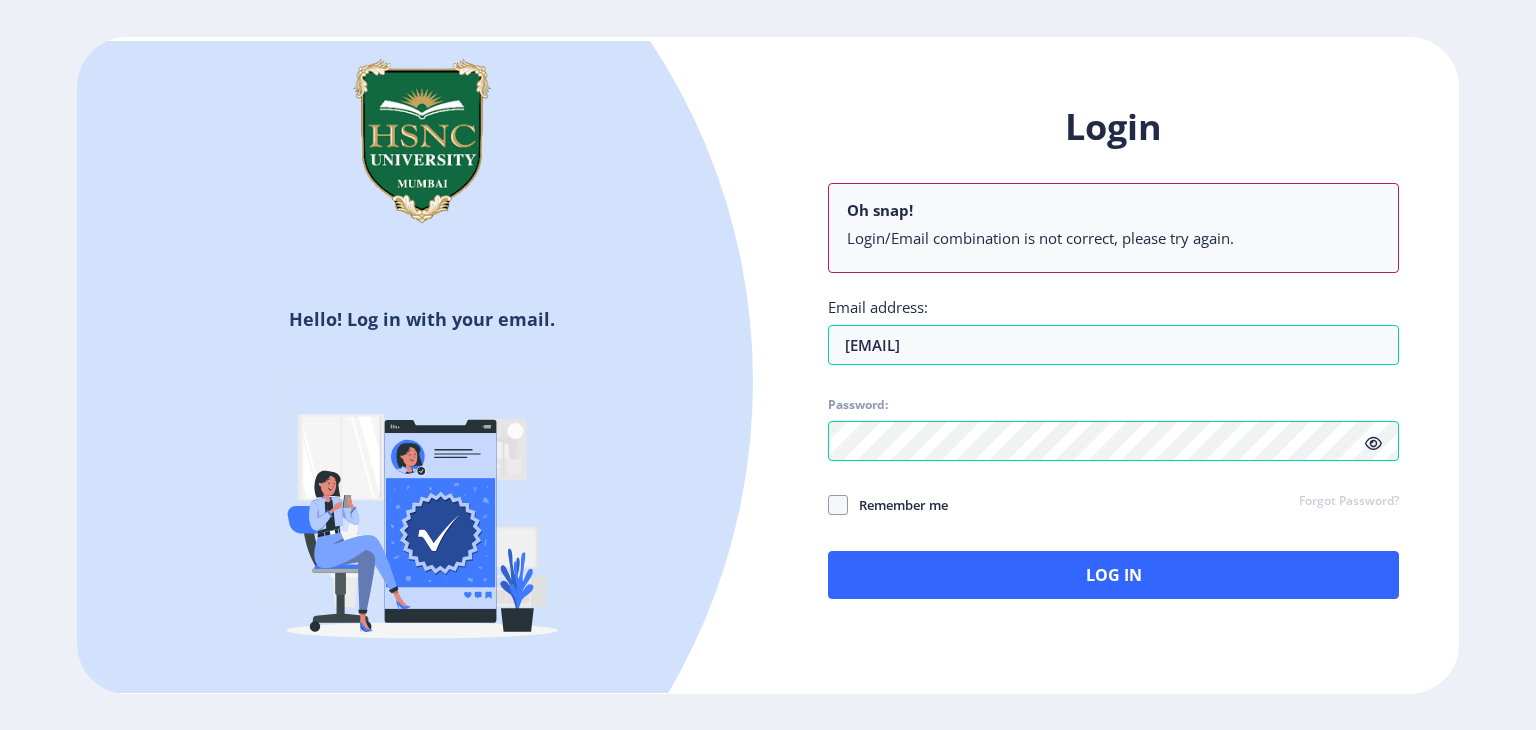 click on "Login Oh snap! Login/Email combination is not correct, please try again. Email address: [EMAIL] Password: Remember me Forgot Password?  Log In" at bounding box center [1113, 351] 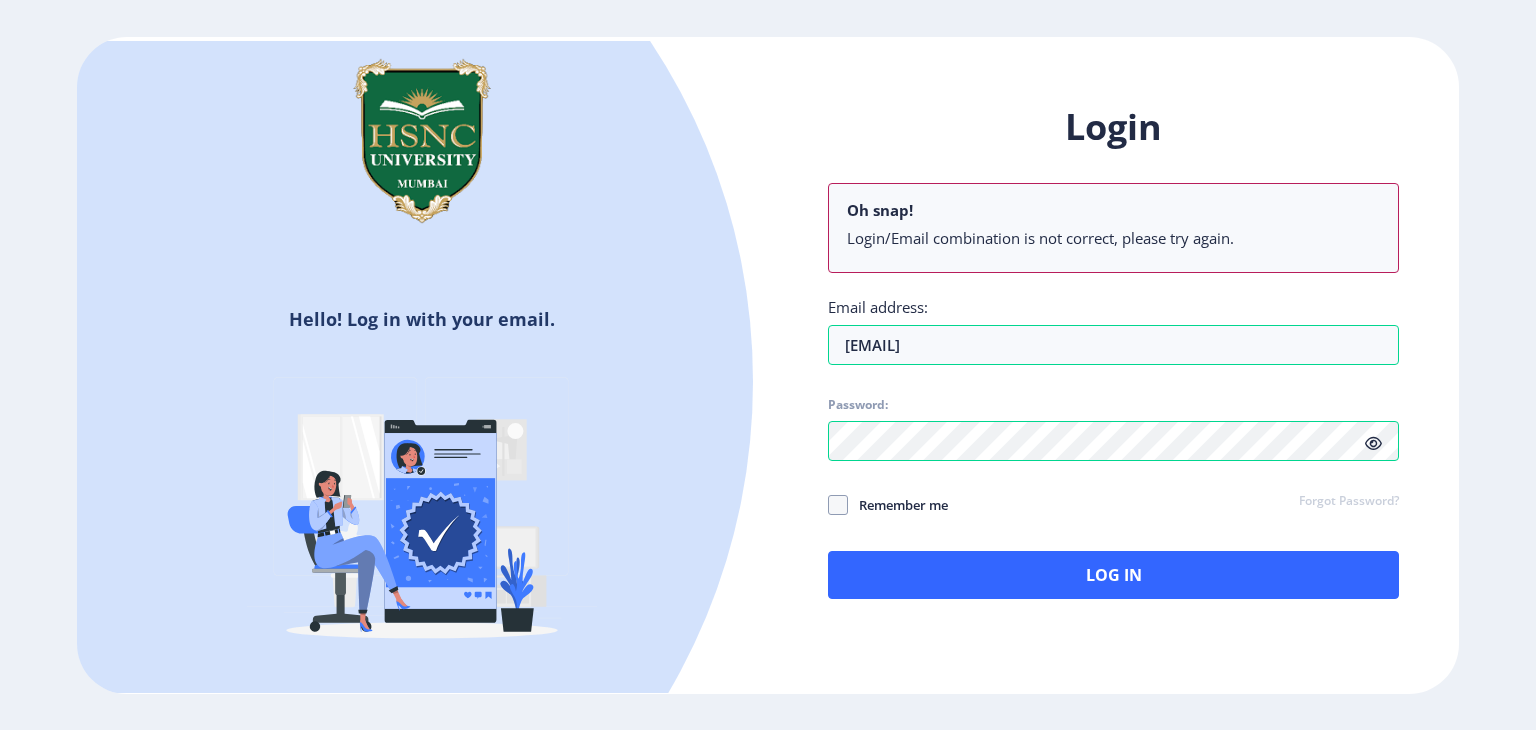 click on "Login Oh snap! Login/Email combination is not correct, please try again. Email address: [EMAIL] Password: Remember me Forgot Password?  Log In" at bounding box center (1113, 351) 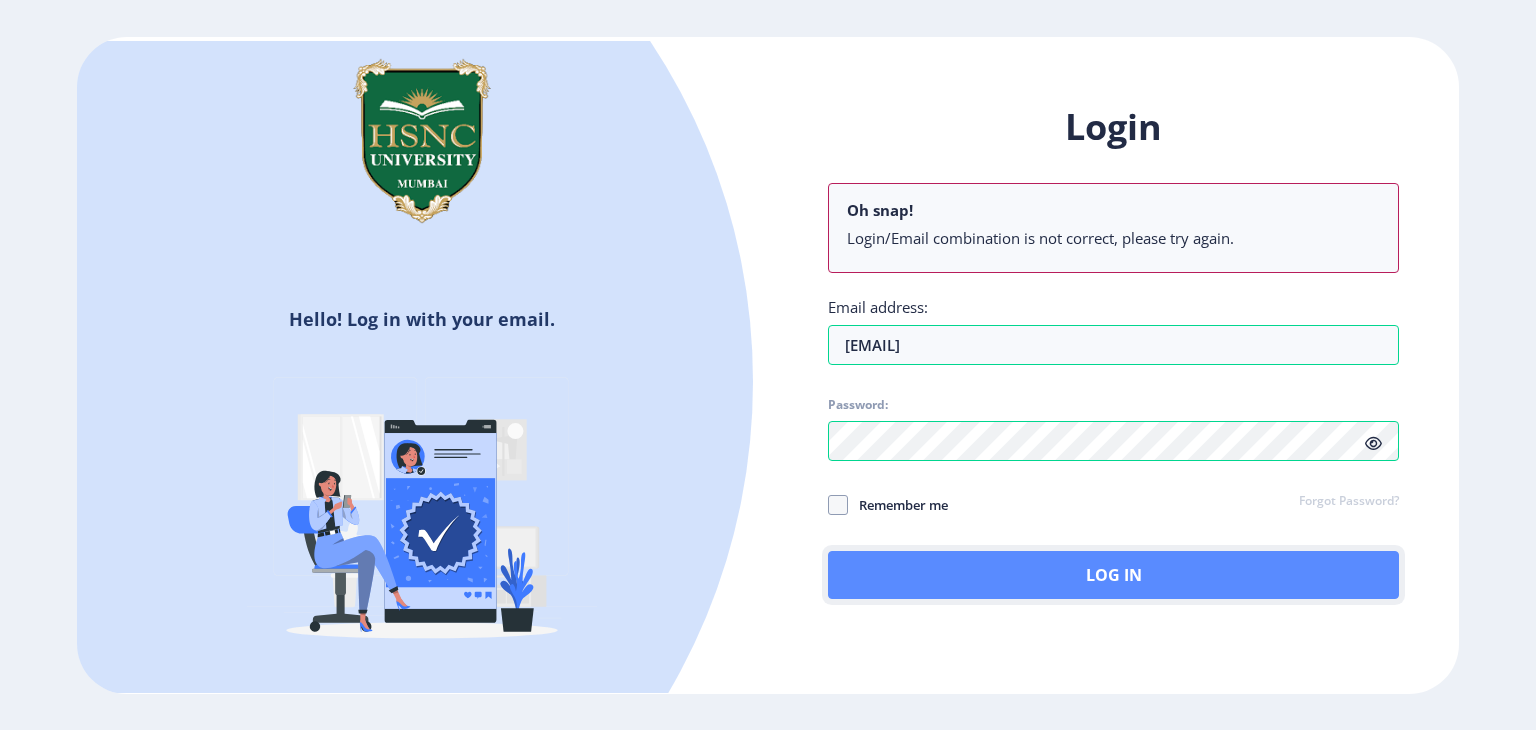 click on "Log In" at bounding box center [1113, 575] 